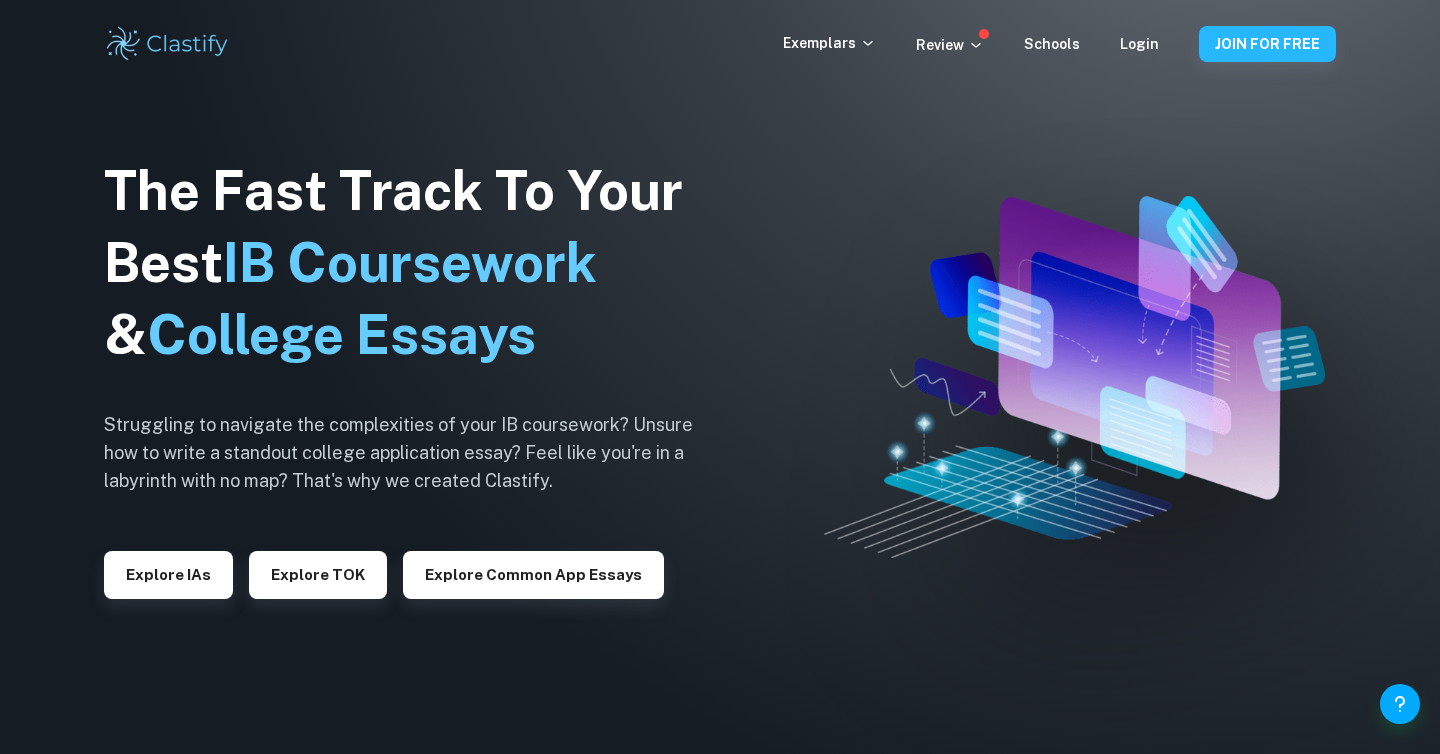 scroll, scrollTop: 0, scrollLeft: 0, axis: both 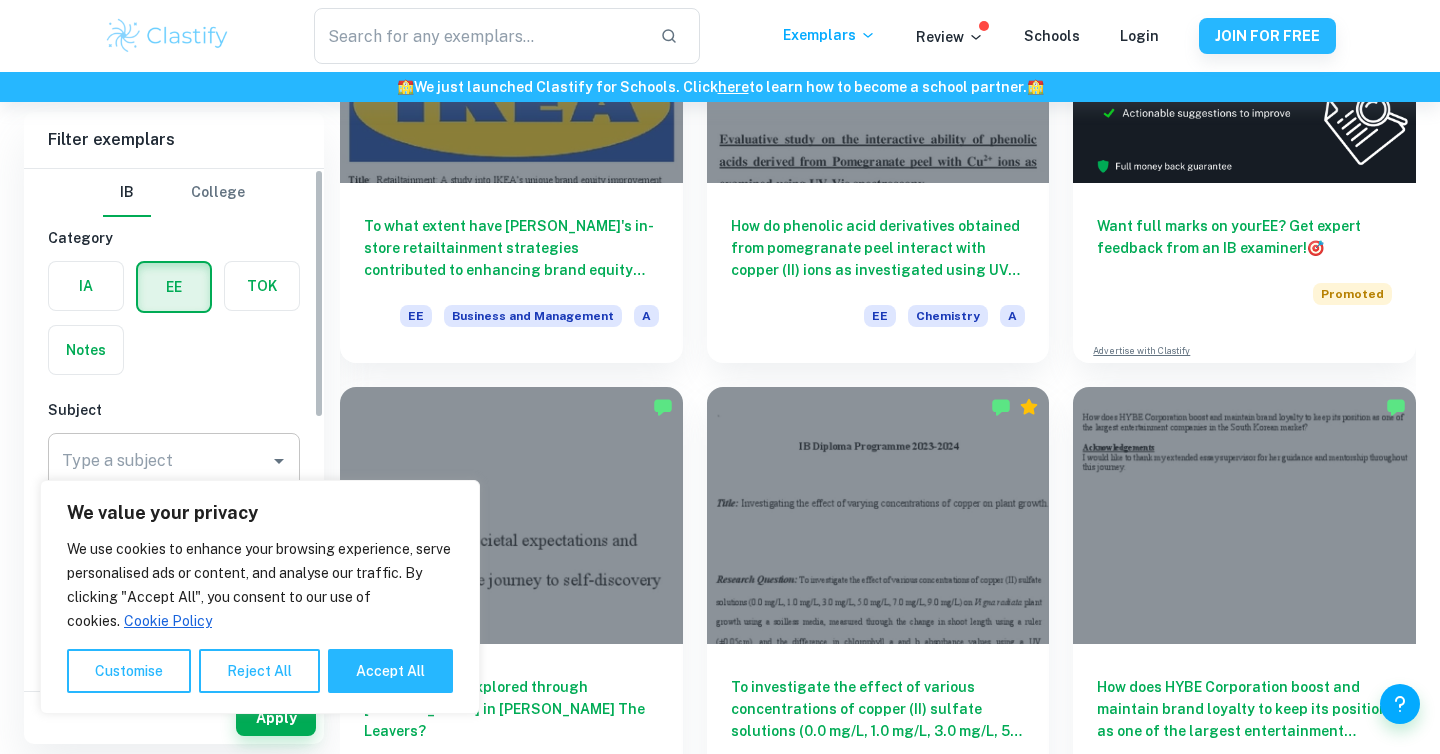 click on "Type a subject" at bounding box center [159, 461] 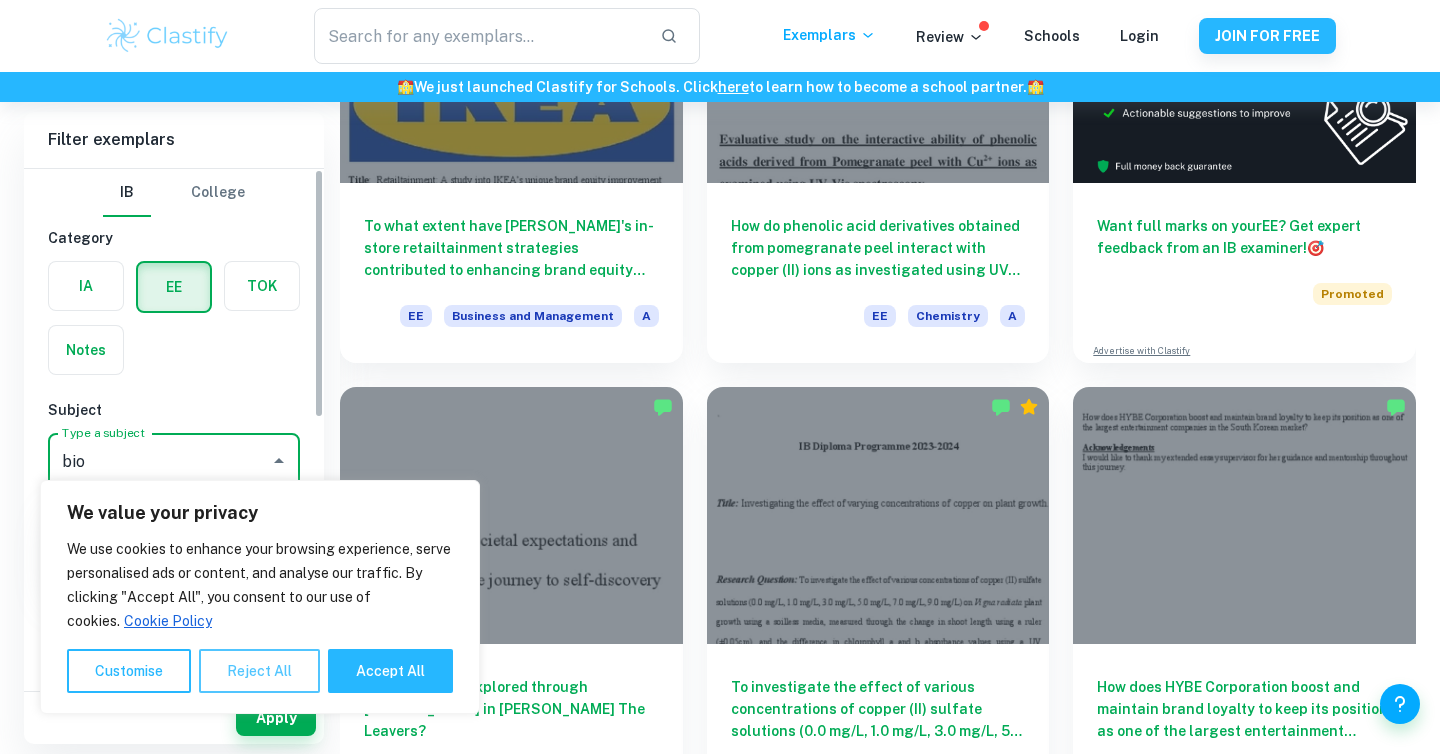 type on "bio" 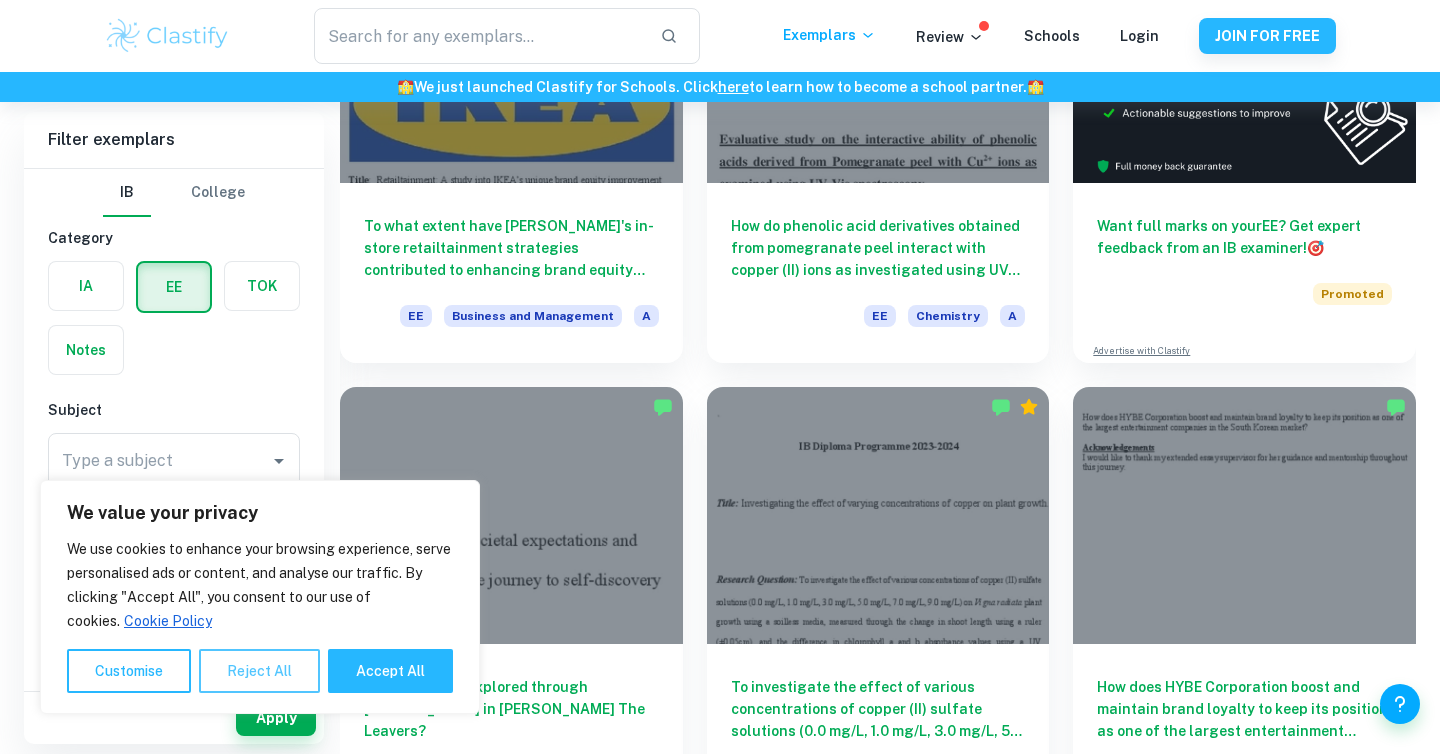 click on "Reject All" at bounding box center (259, 671) 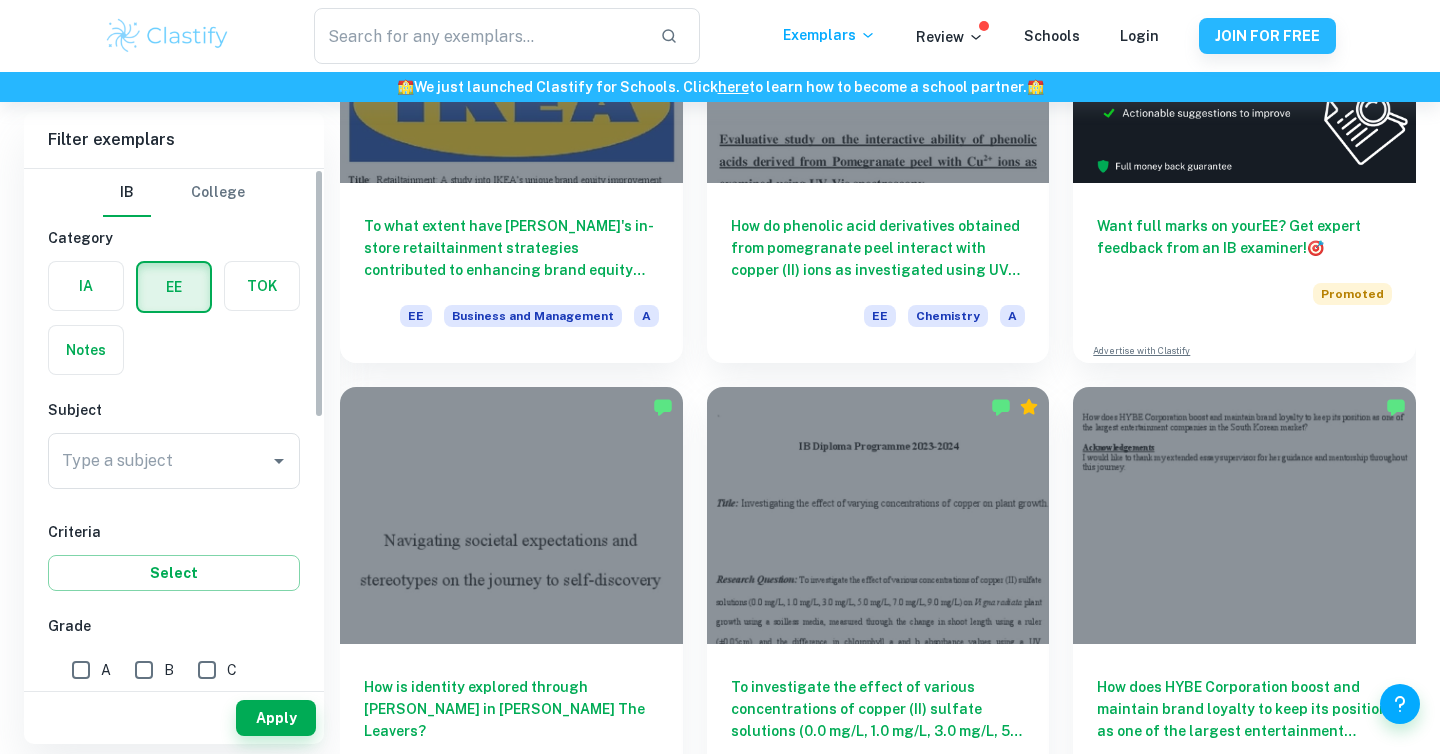 click on "Type a subject Type a subject" at bounding box center [174, 461] 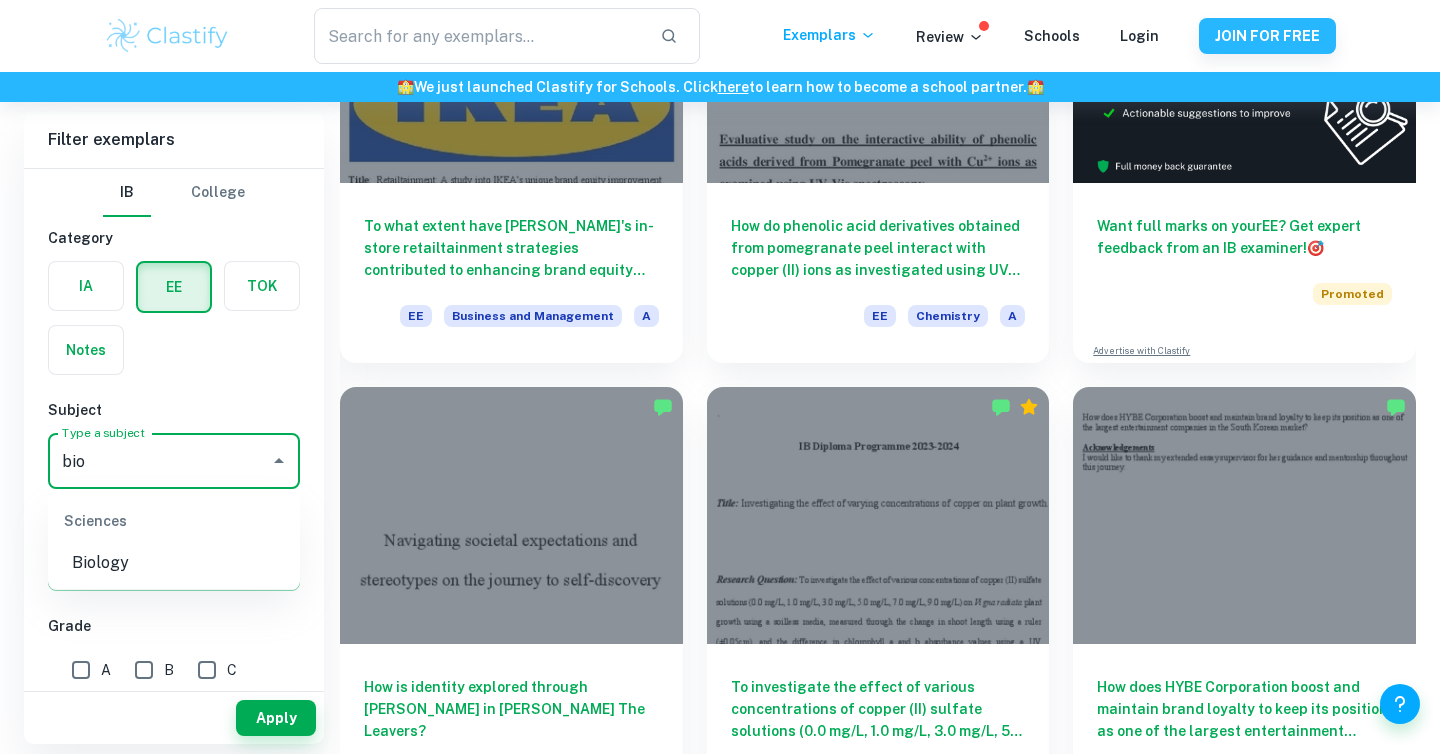 click on "Biology" at bounding box center (174, 563) 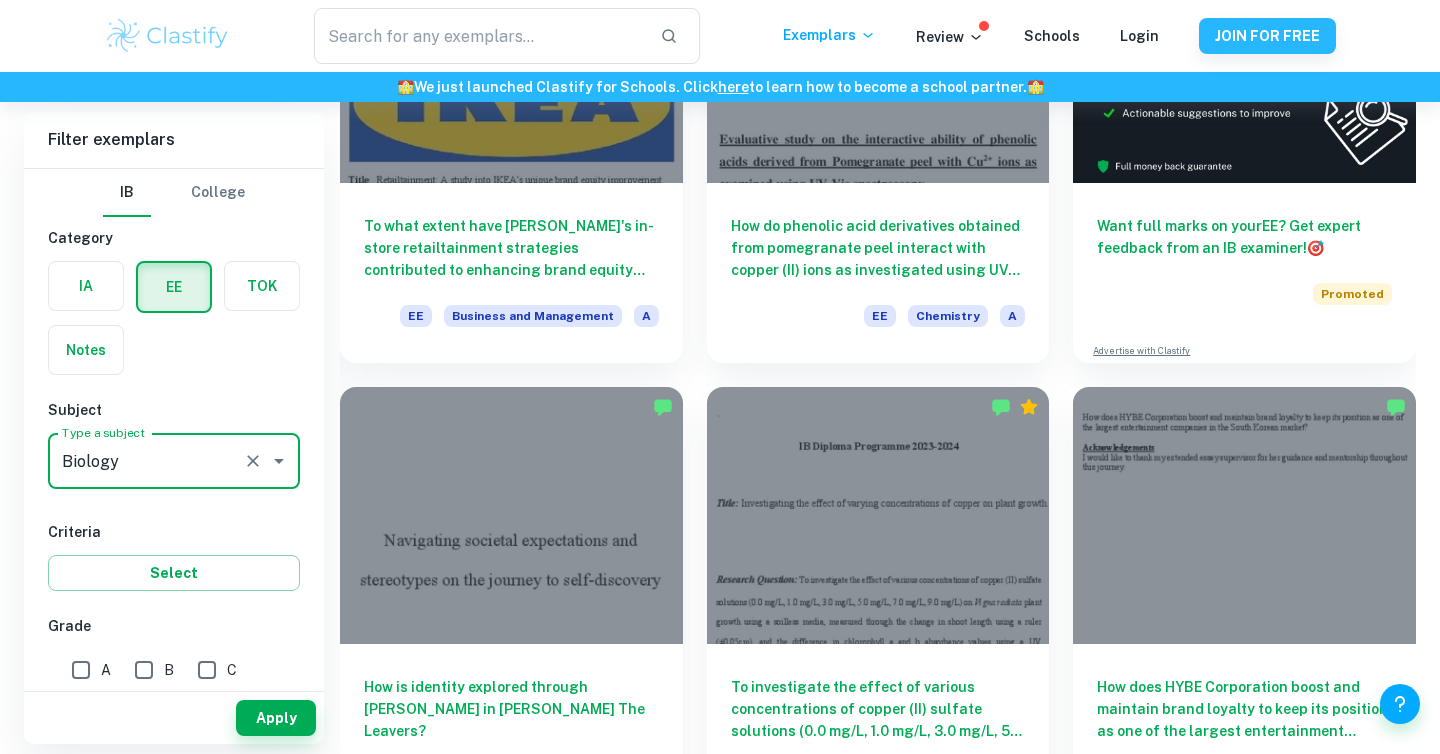 type on "Biology" 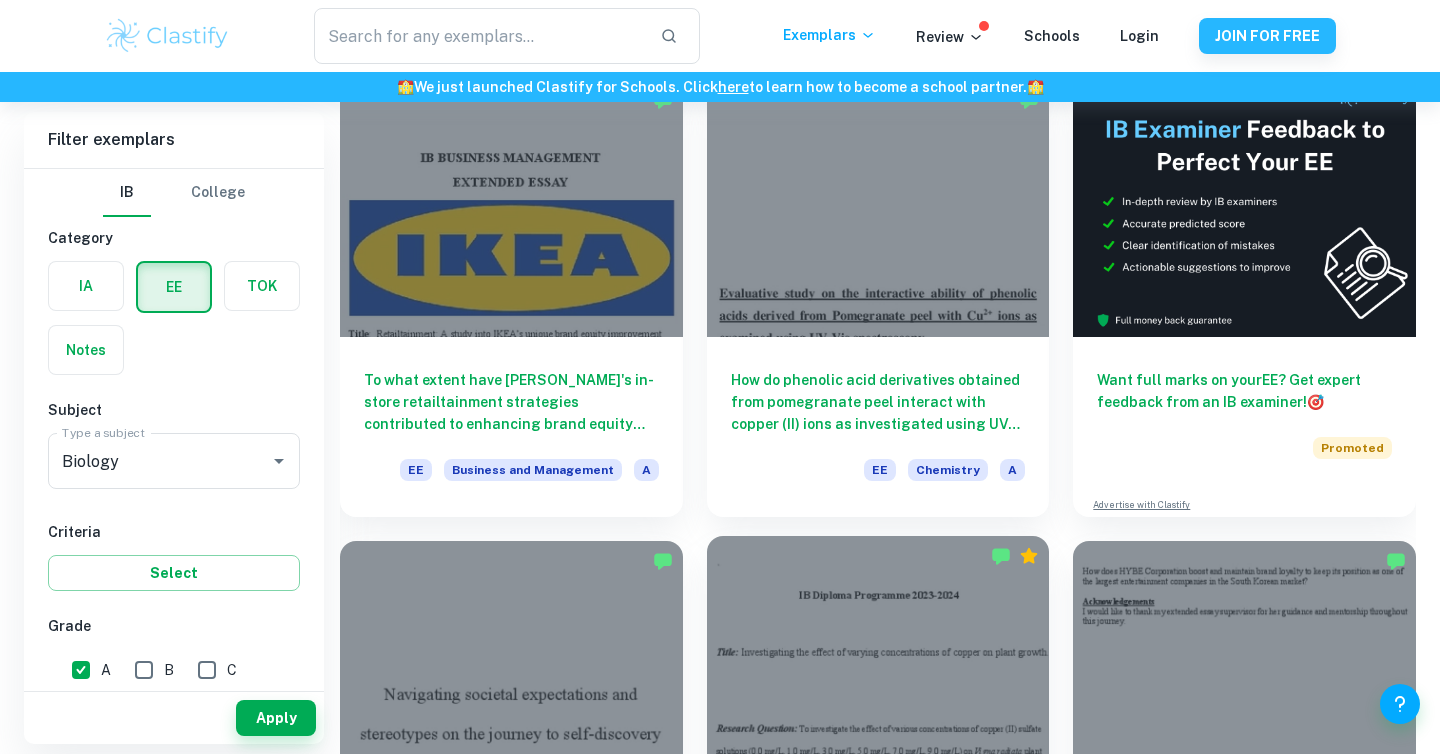 scroll, scrollTop: 121, scrollLeft: 0, axis: vertical 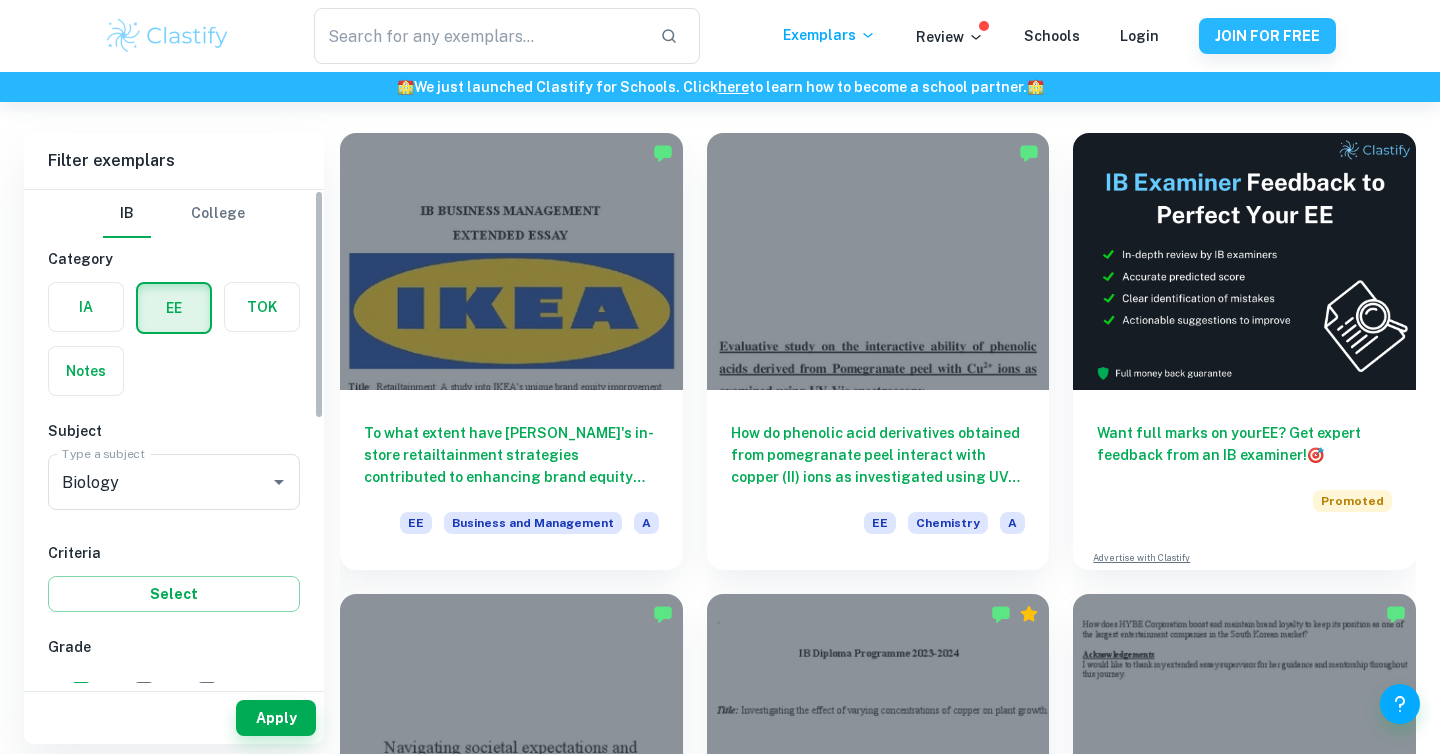 click on "Apply" at bounding box center [174, 718] 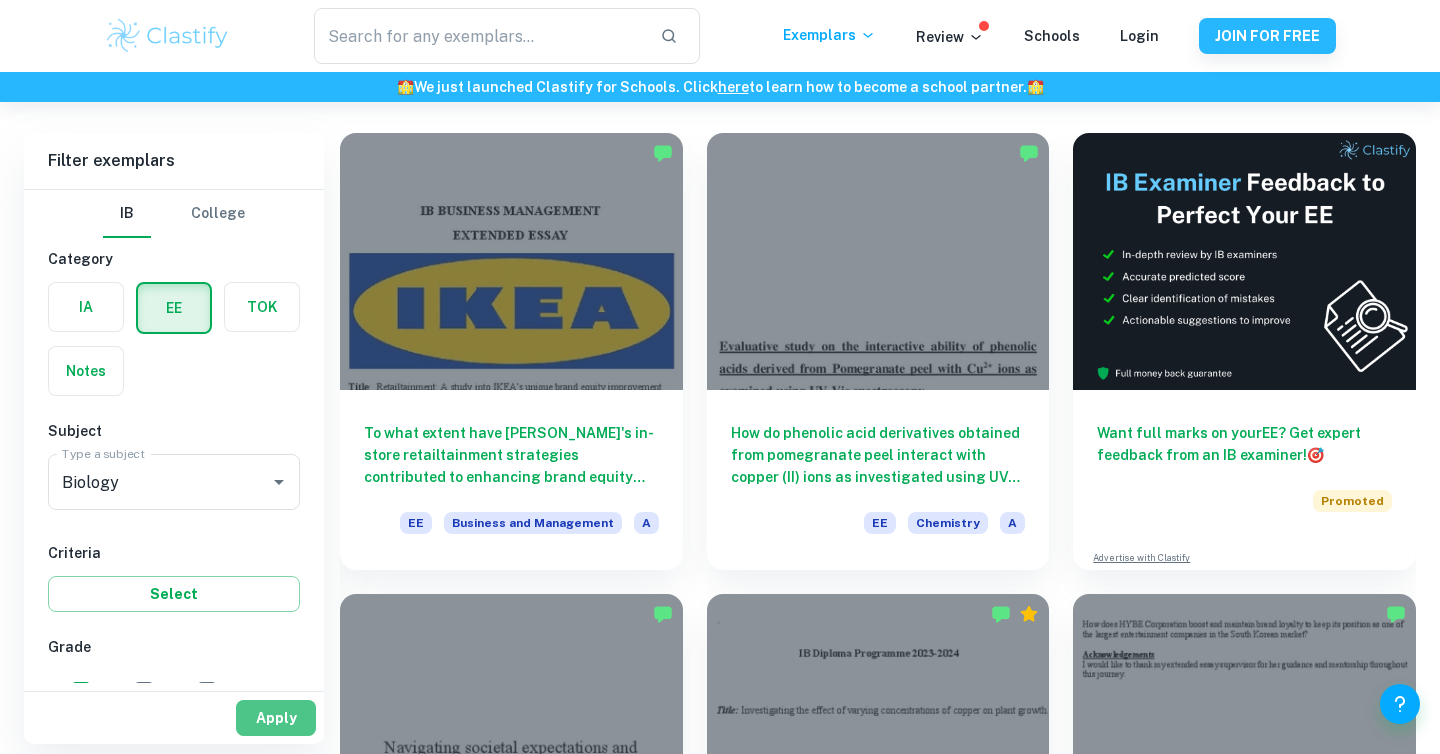 click on "Apply" at bounding box center (276, 718) 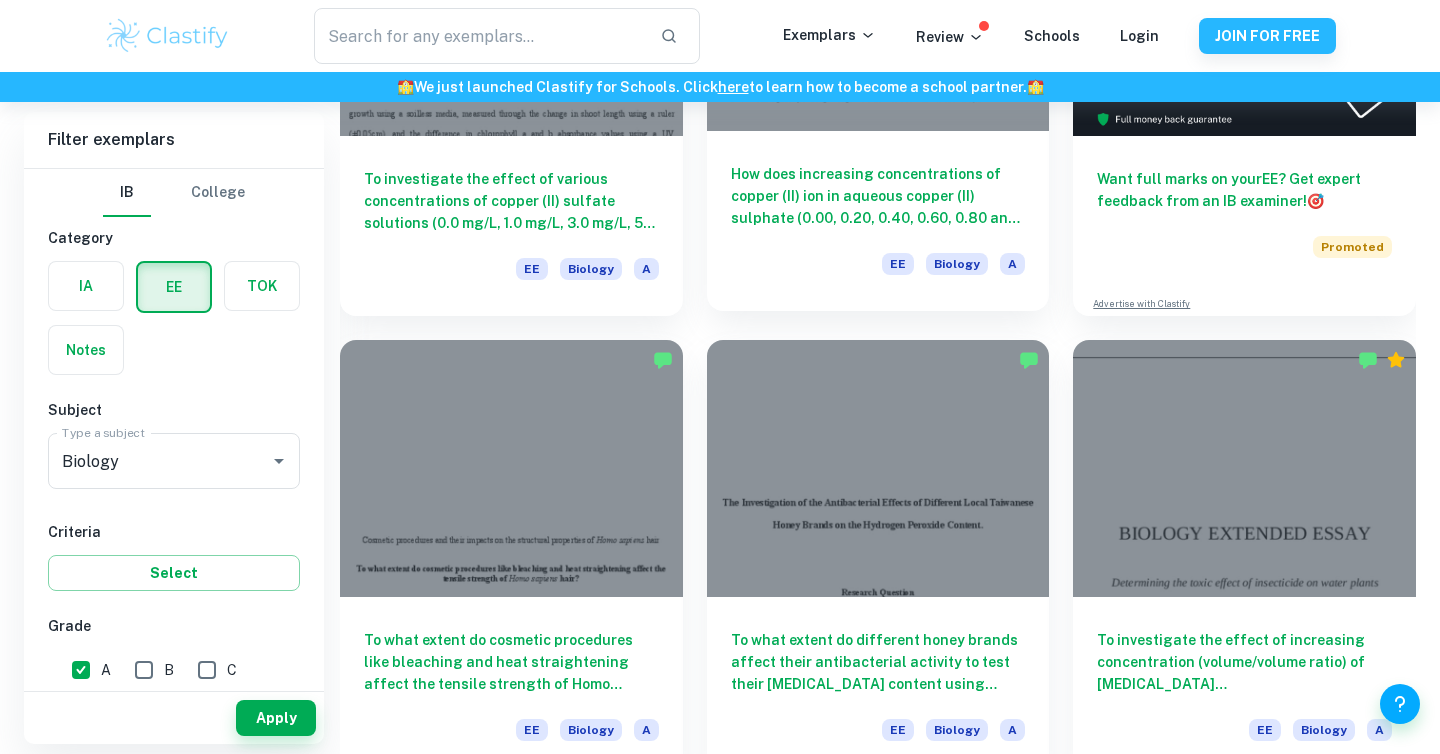 scroll, scrollTop: 437, scrollLeft: 0, axis: vertical 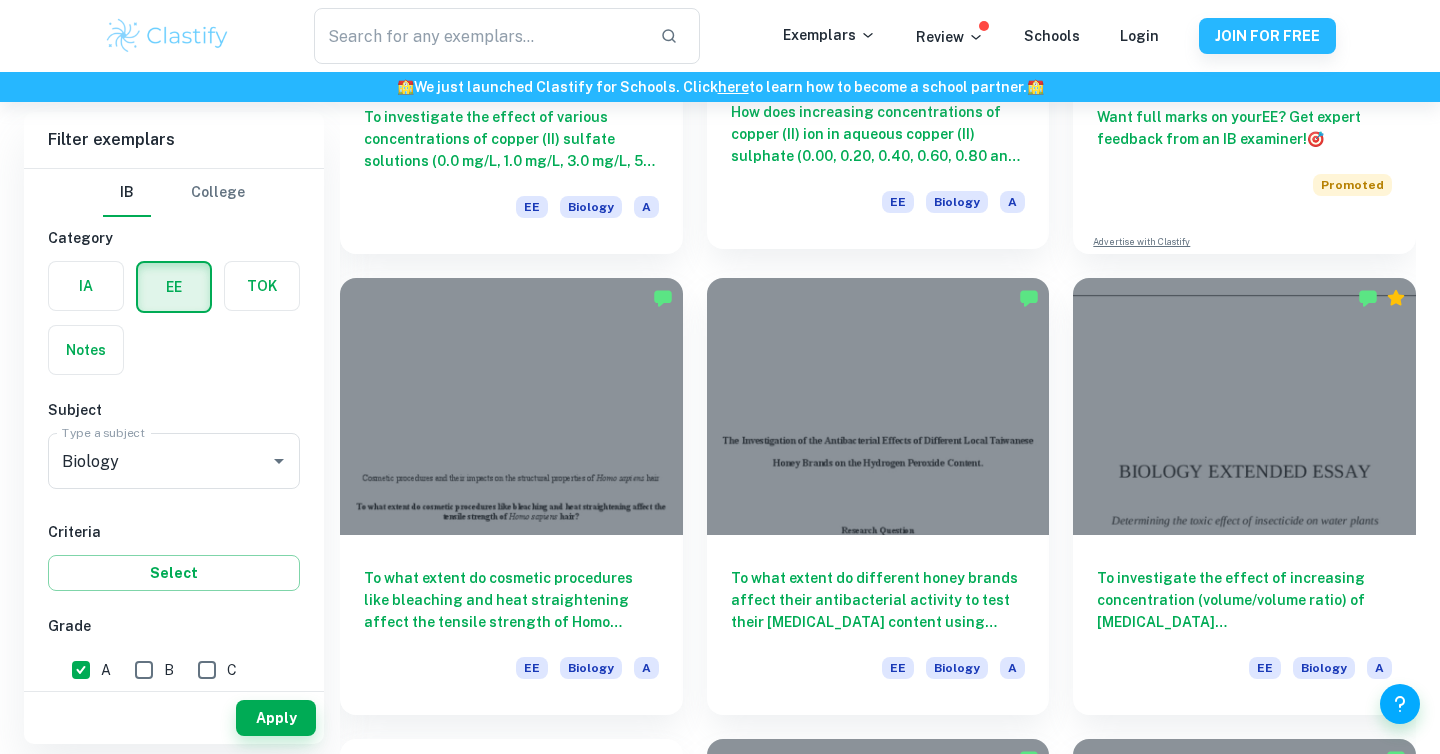 click at bounding box center (878, 406) 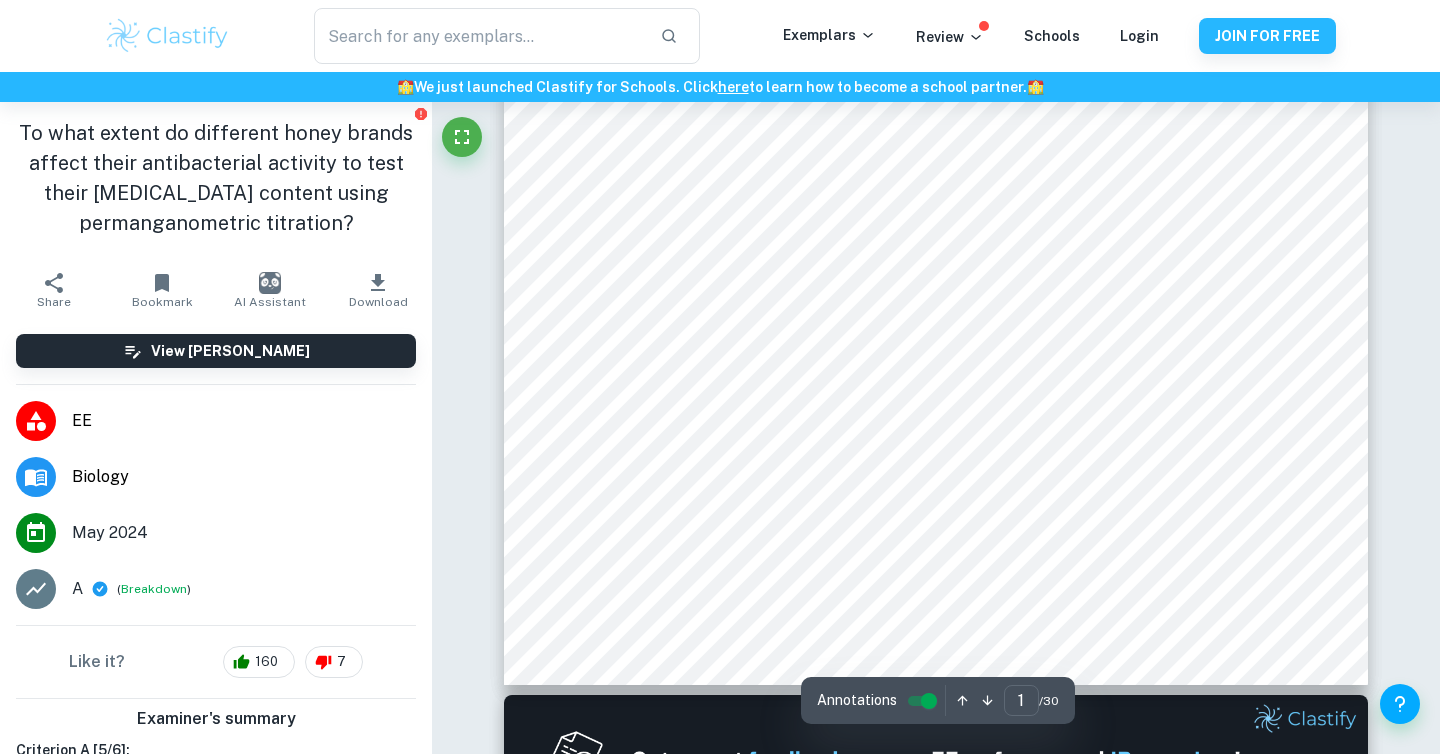 scroll, scrollTop: 571, scrollLeft: 0, axis: vertical 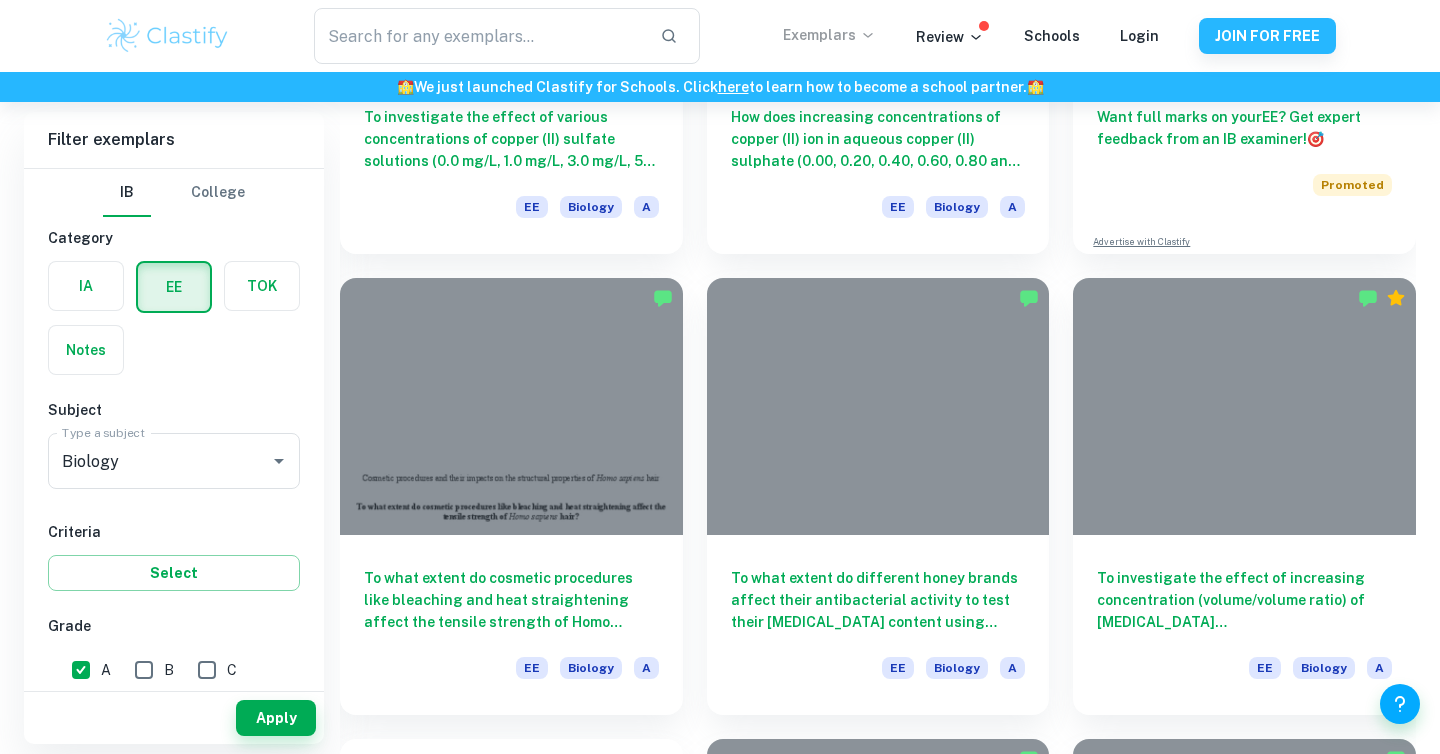 click 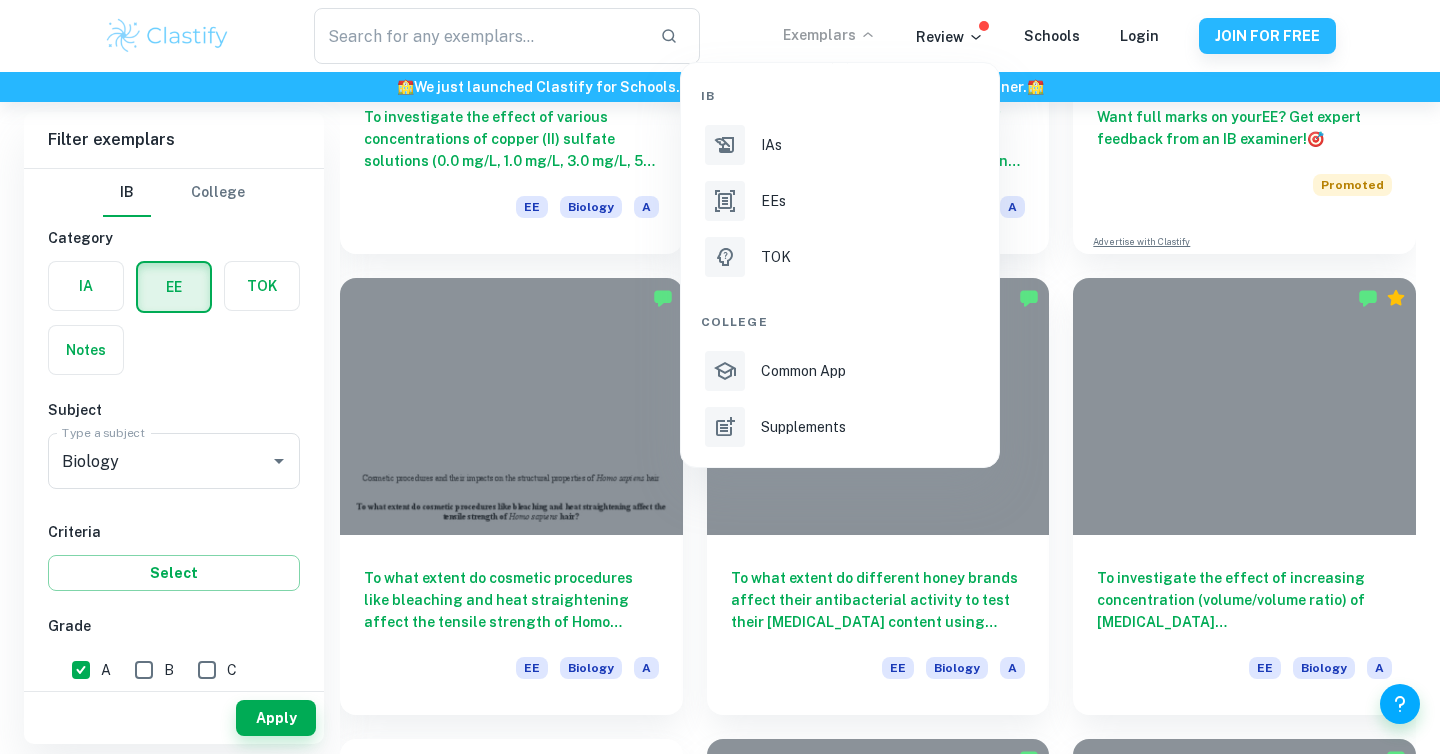 click at bounding box center (720, 377) 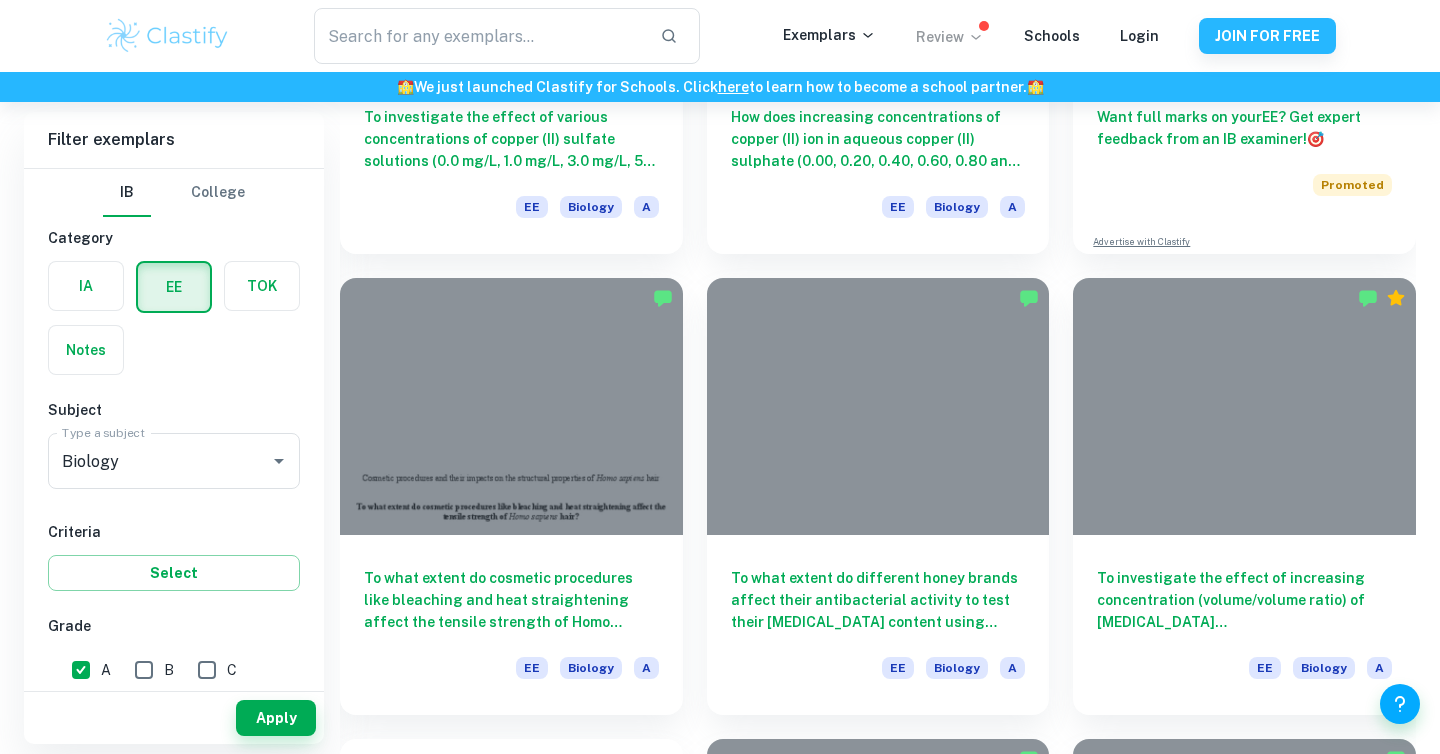 click 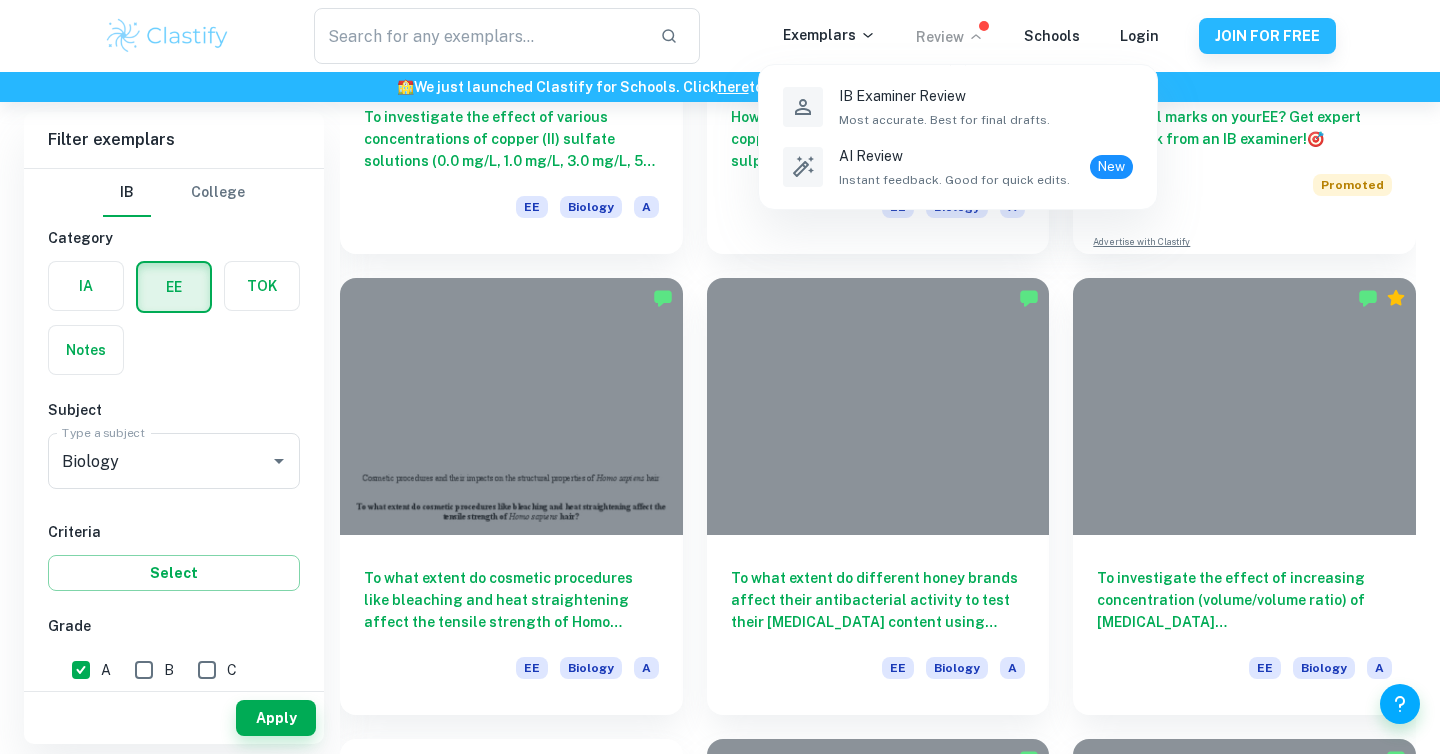 click at bounding box center (720, 377) 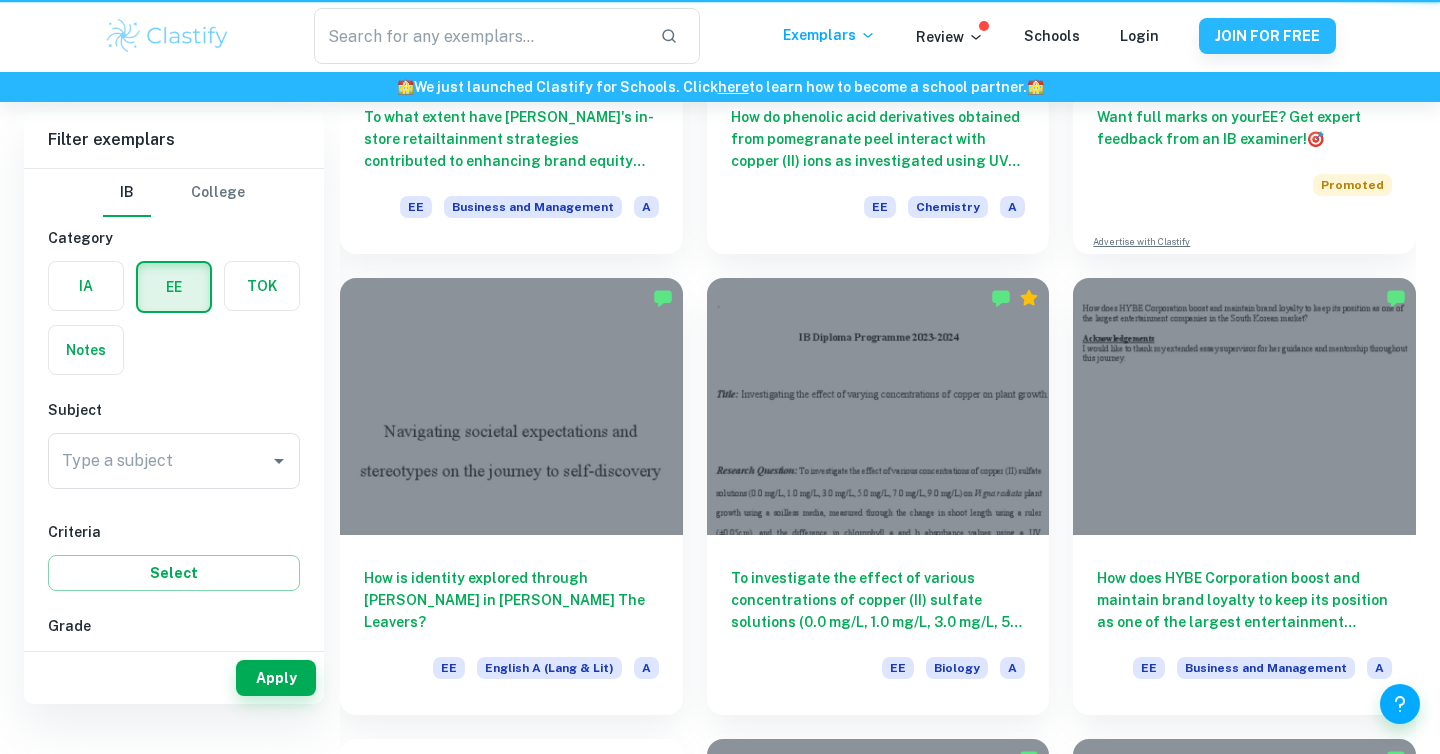 scroll, scrollTop: 102, scrollLeft: 0, axis: vertical 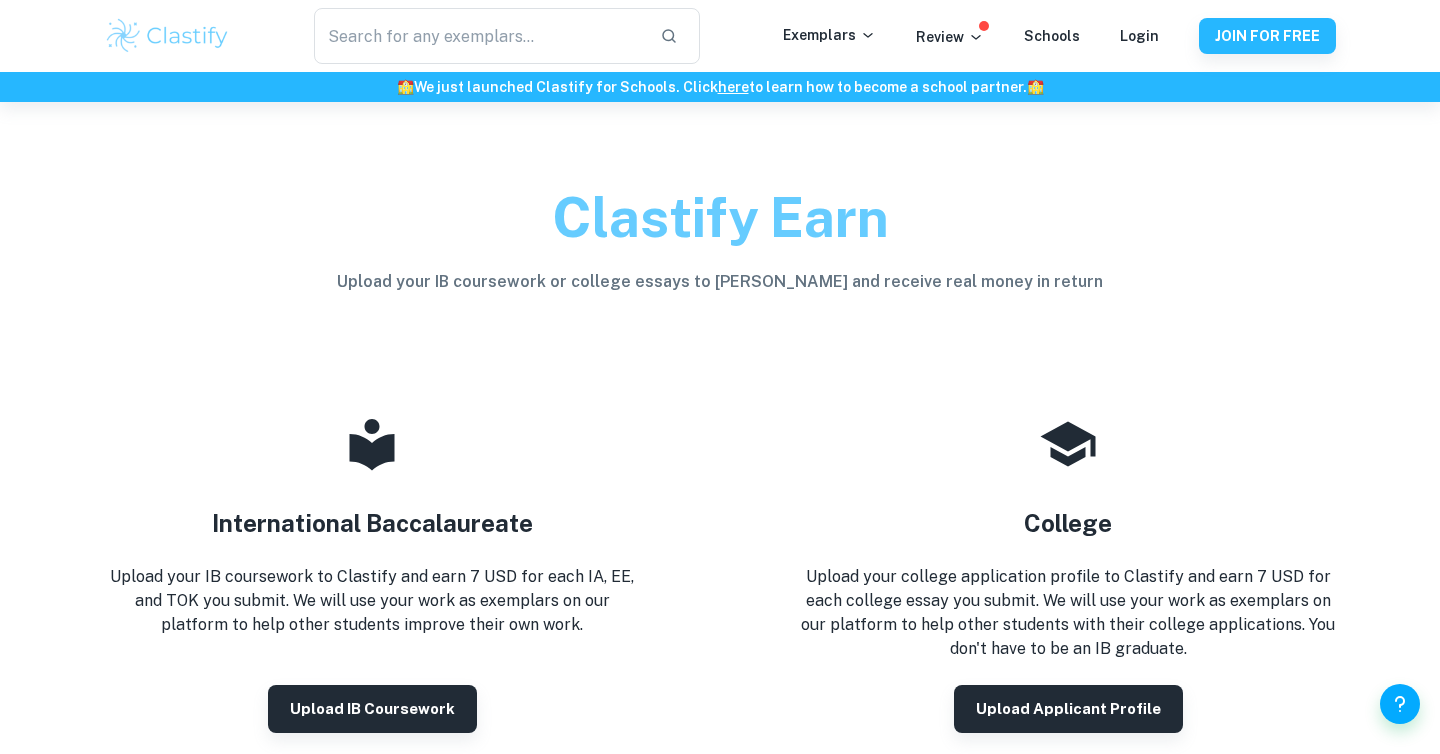 click on "Clastify Earn Upload your IB coursework or college essays to Clastify and receive real money in return" at bounding box center [720, 218] 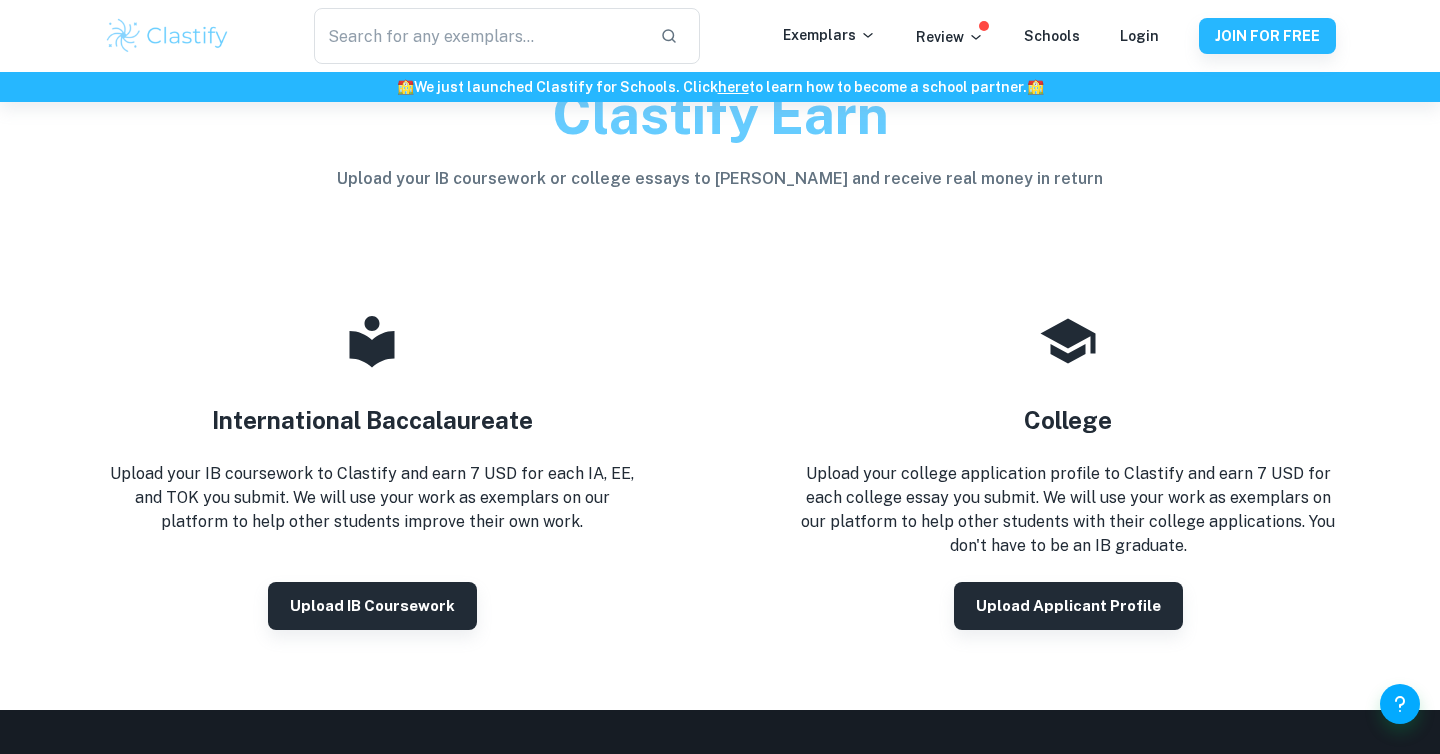 scroll, scrollTop: 154, scrollLeft: 0, axis: vertical 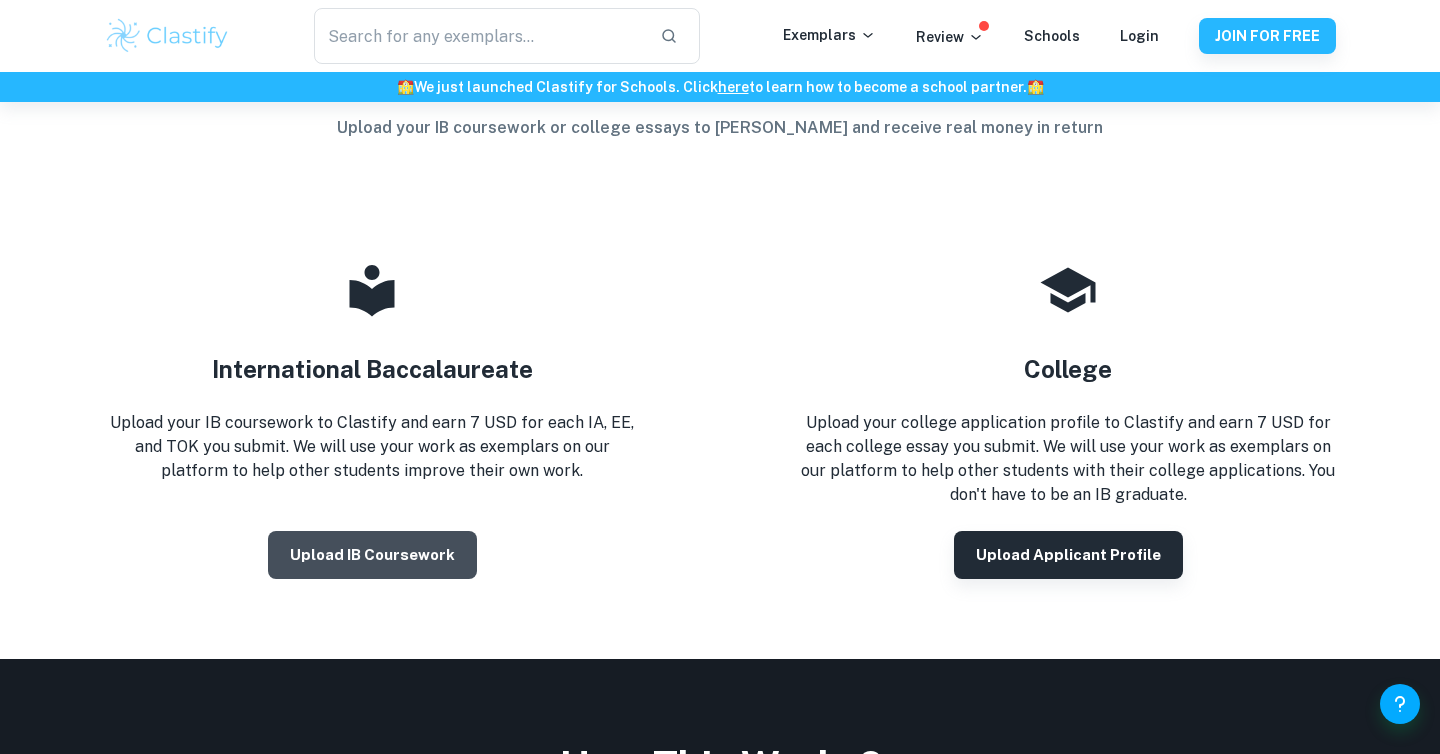 click on "Upload IB coursework" at bounding box center [372, 555] 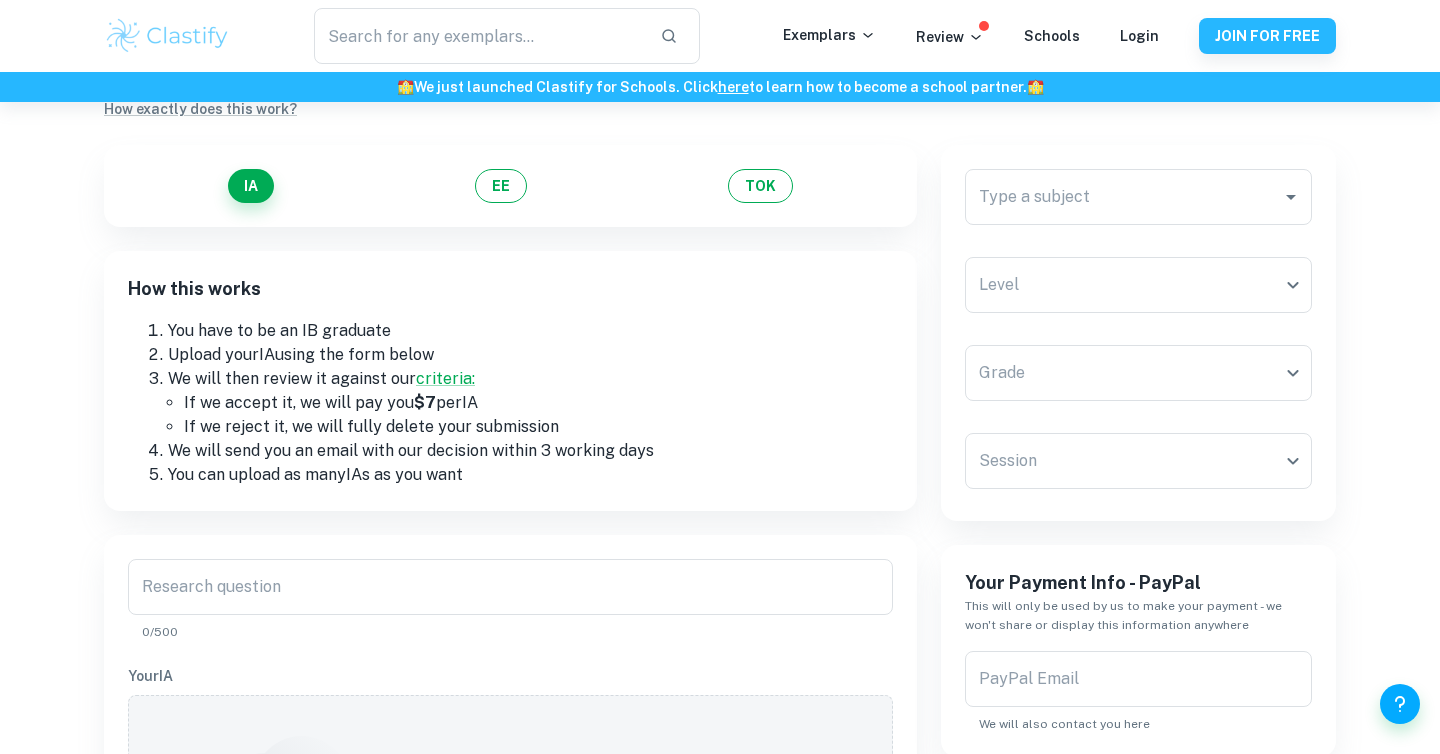 scroll, scrollTop: 147, scrollLeft: 0, axis: vertical 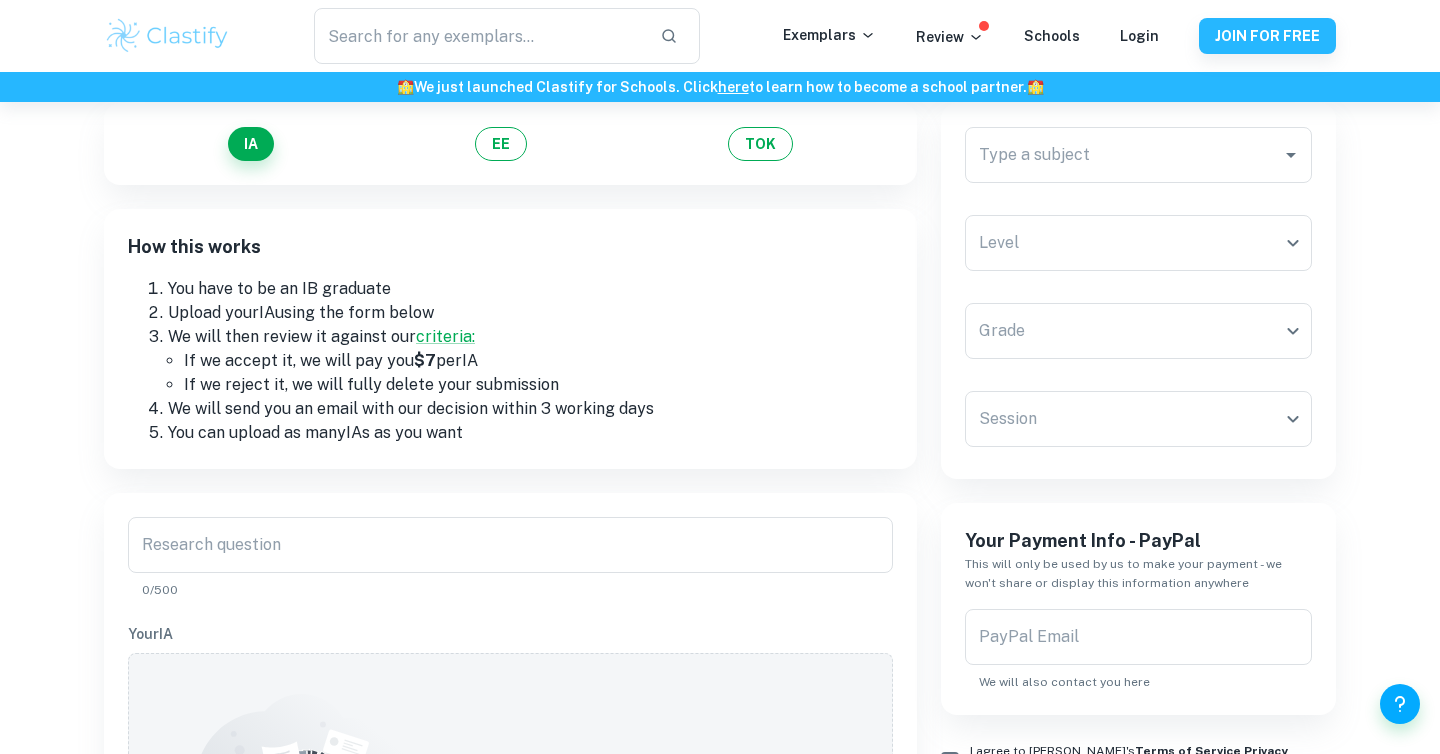 click on "Upload your  IA  using the form below" at bounding box center (530, 313) 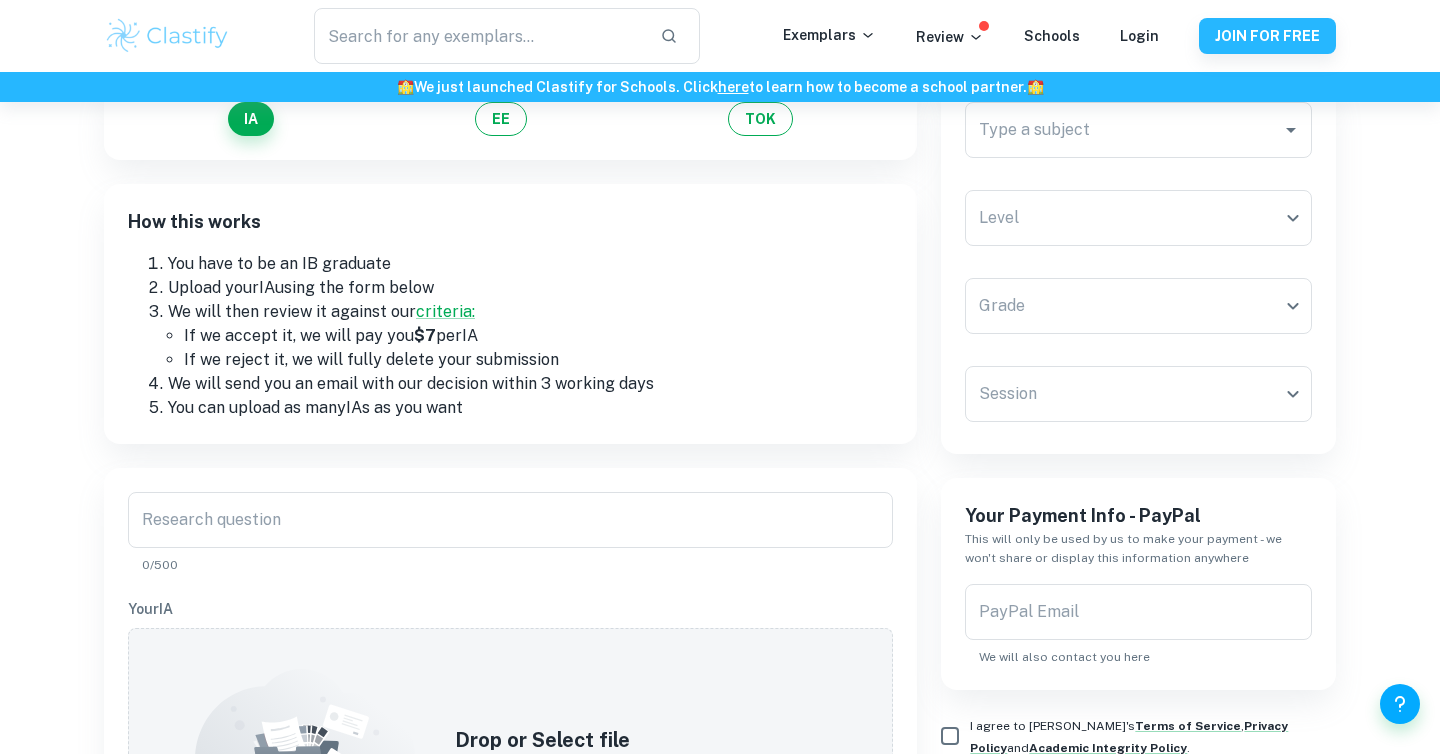 click on "We will then review it against our  criteria:" at bounding box center (530, 312) 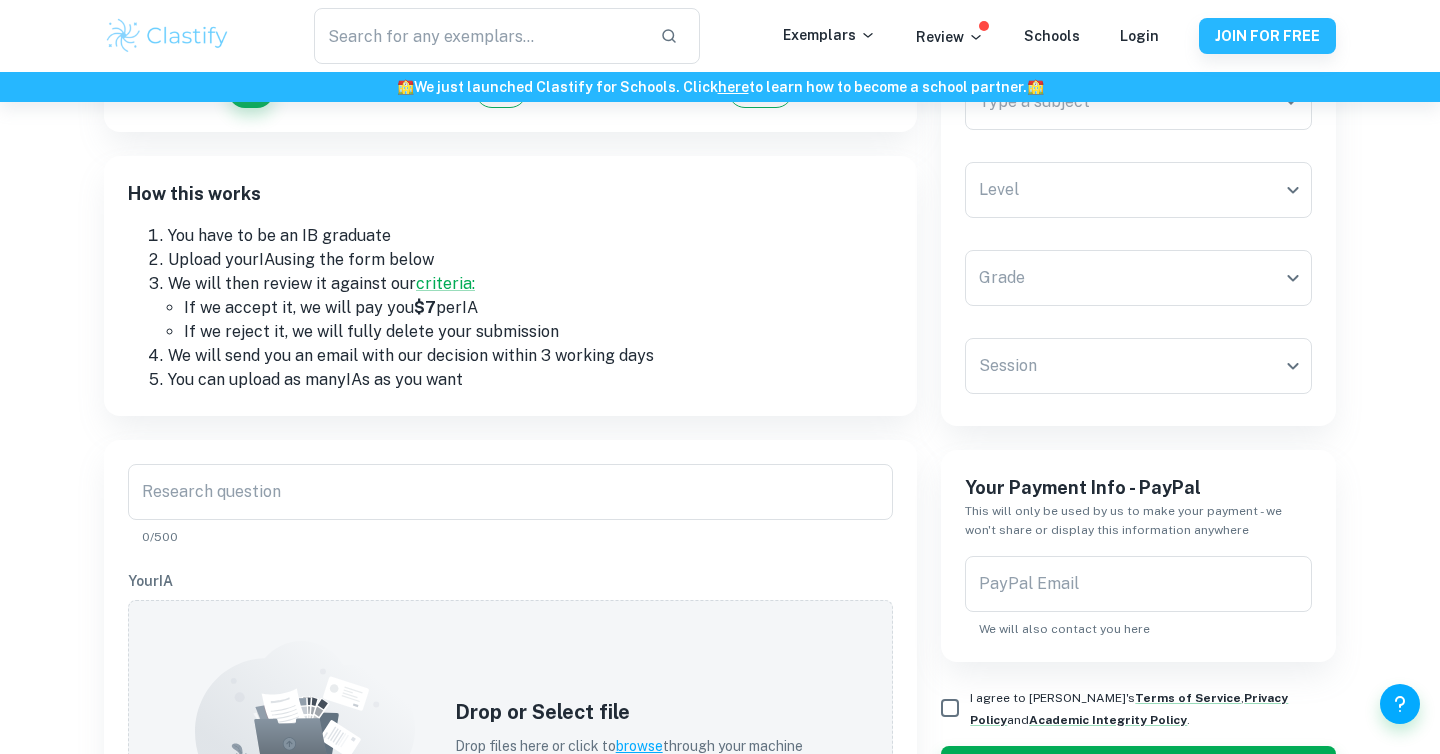 click on "If we accept it, we will pay you  $7  per  IA" at bounding box center (538, 308) 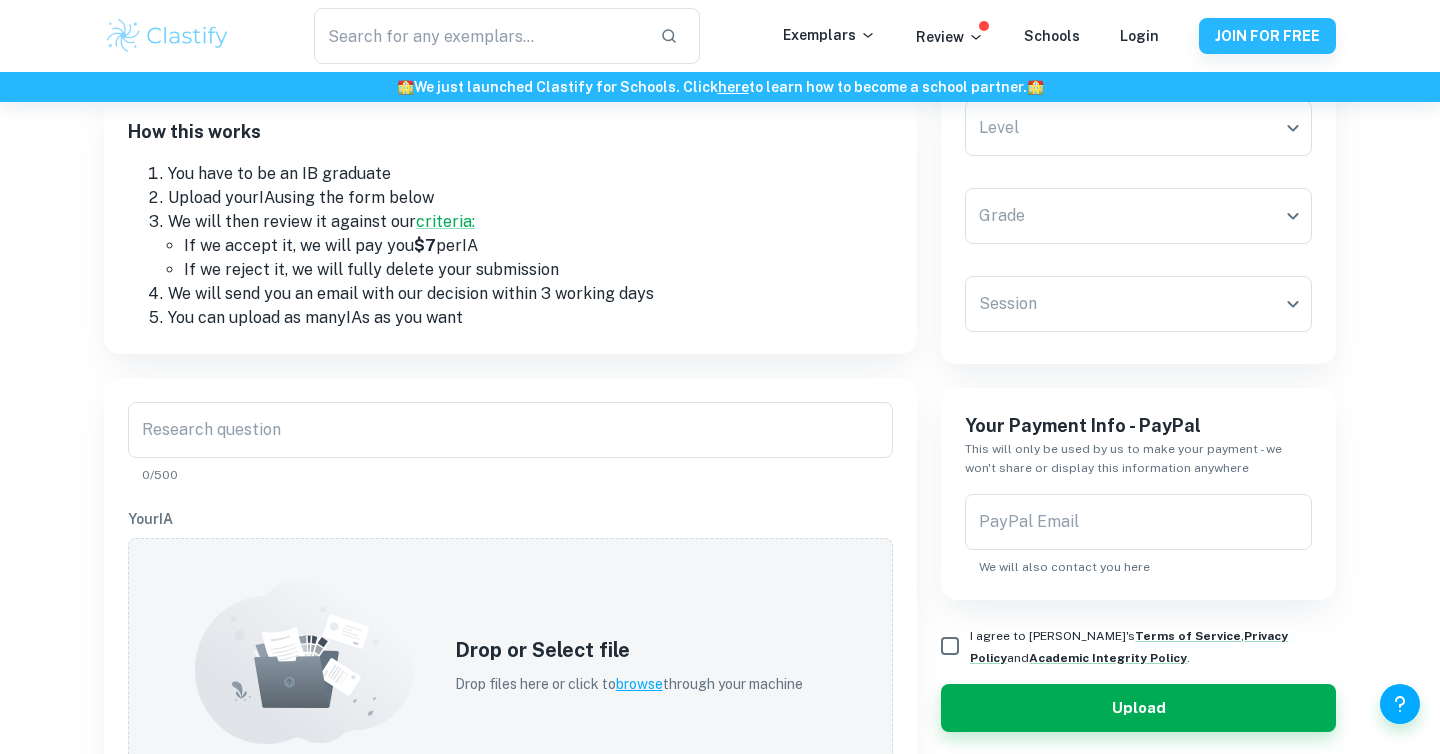 click on "You can upload as many  IA s as you want" at bounding box center [530, 318] 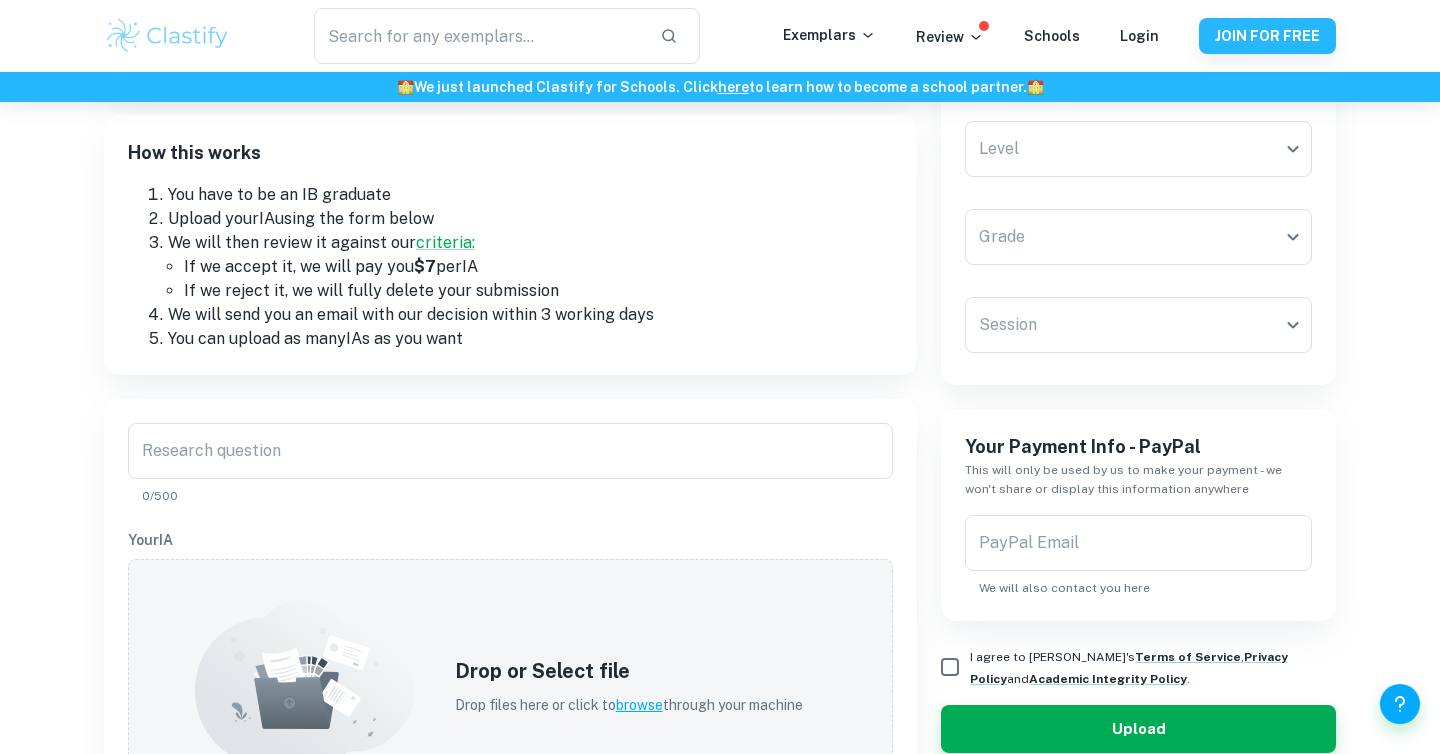 scroll, scrollTop: 54, scrollLeft: 0, axis: vertical 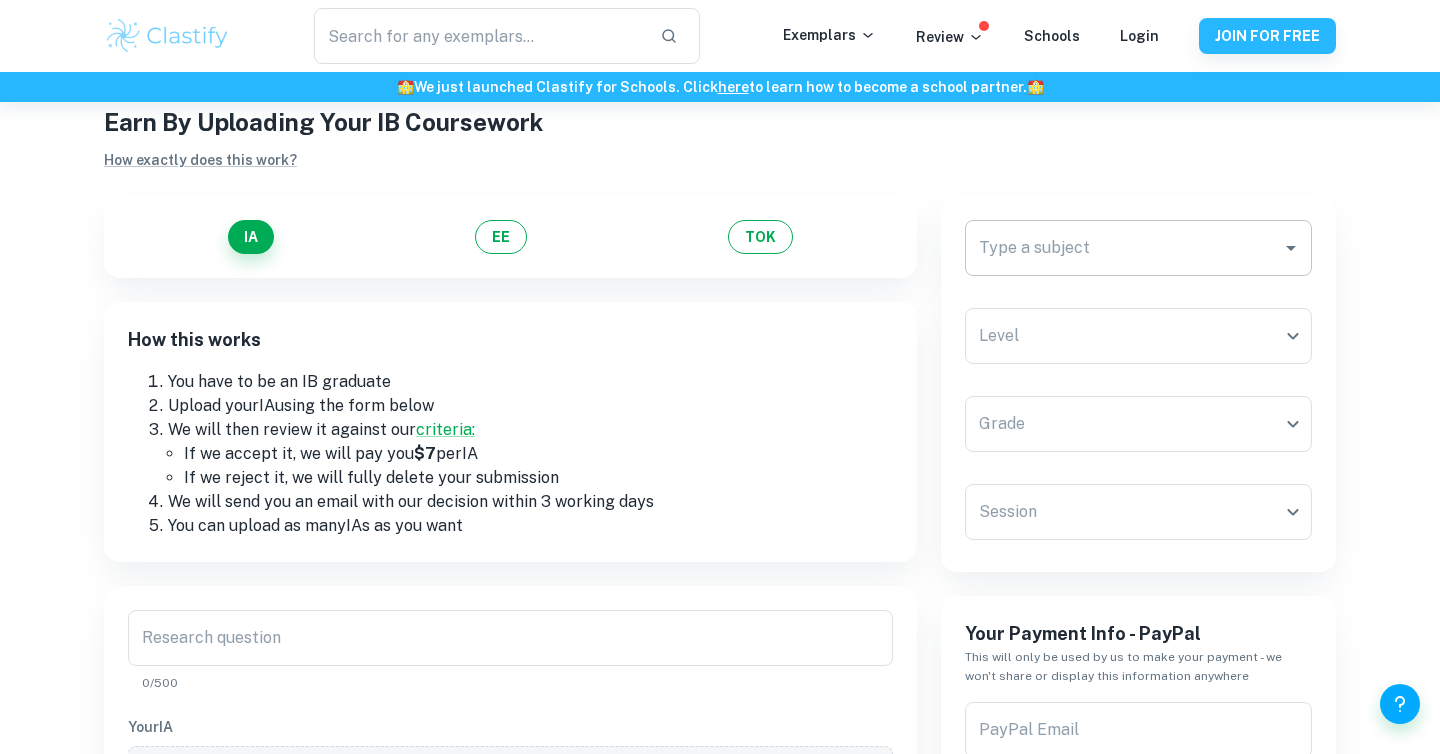 click on "Type a subject" at bounding box center (1123, 248) 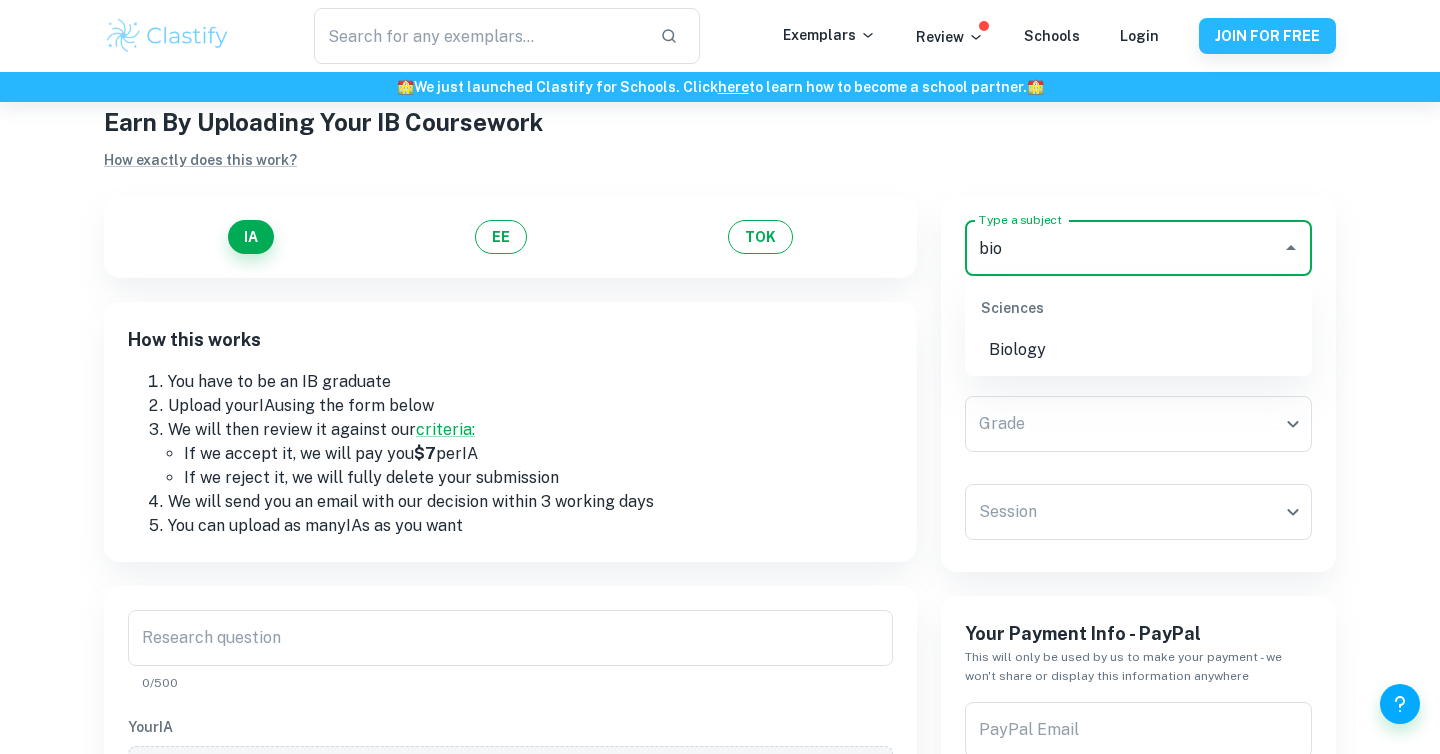 click on "Biology" at bounding box center (1138, 350) 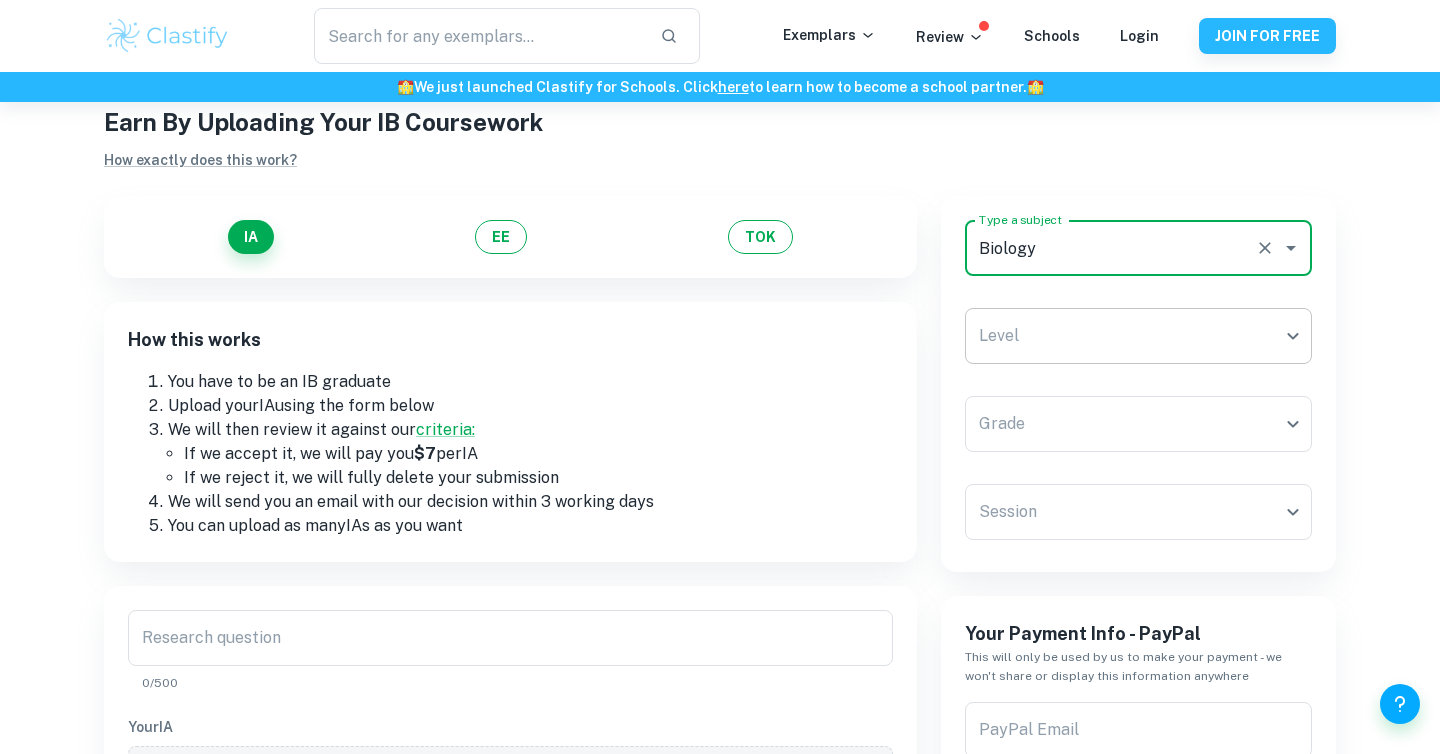 type on "Biology" 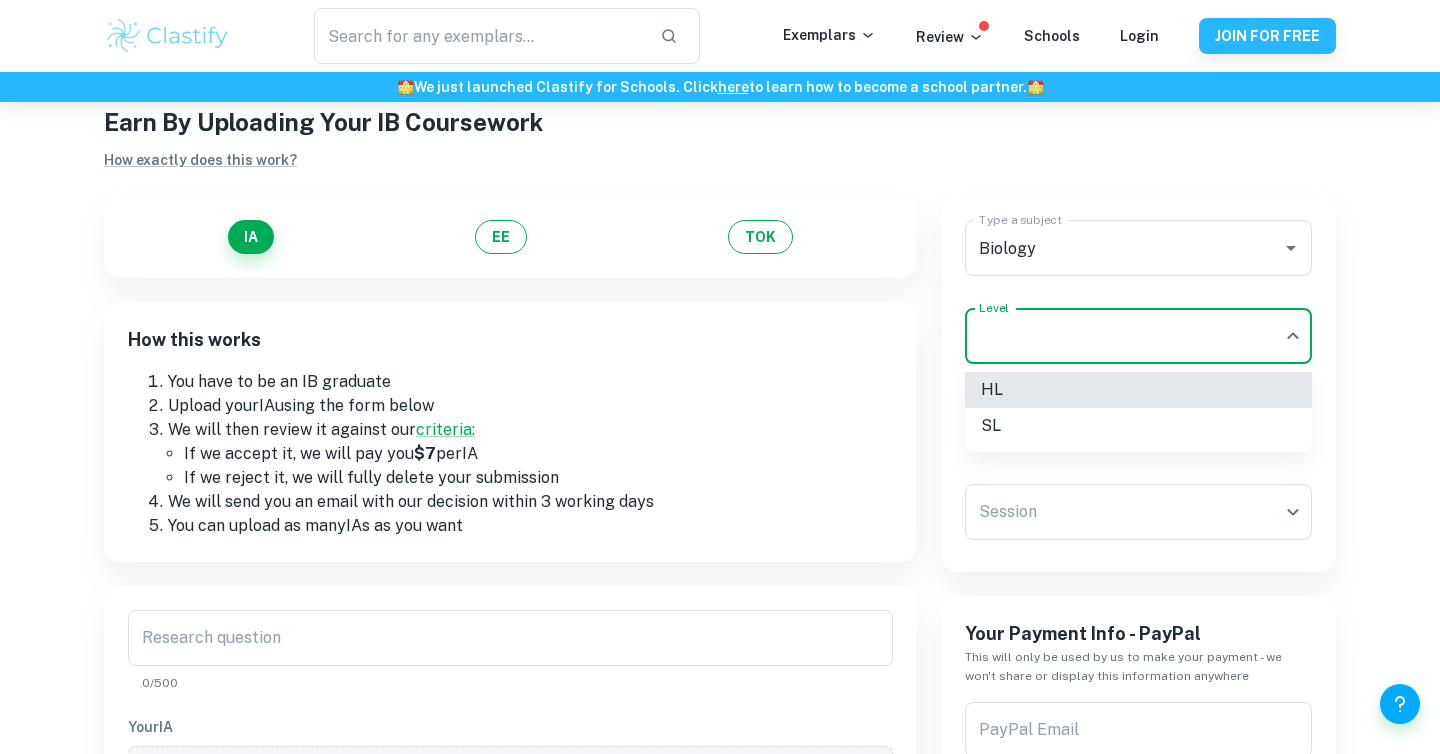 click on "HL" at bounding box center (1138, 390) 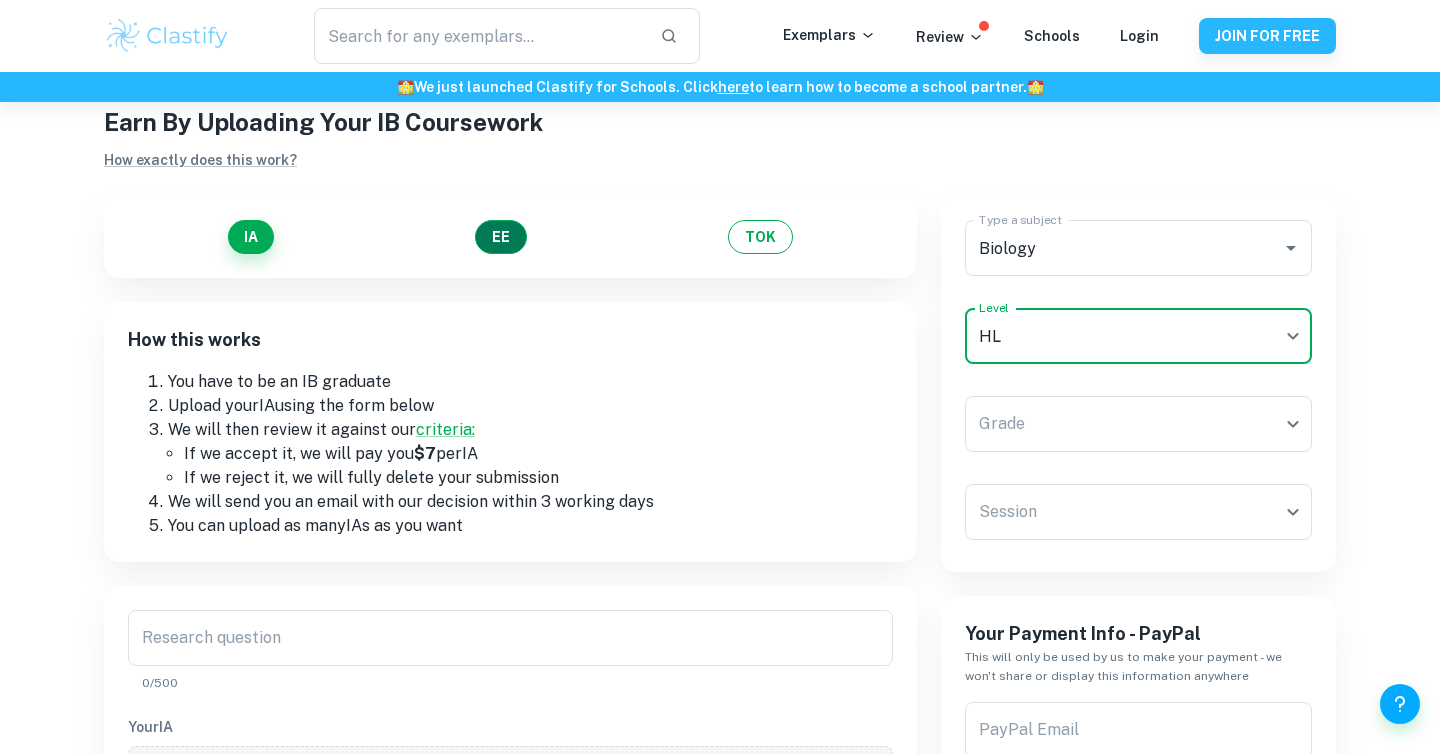 click on "EE" at bounding box center [501, 237] 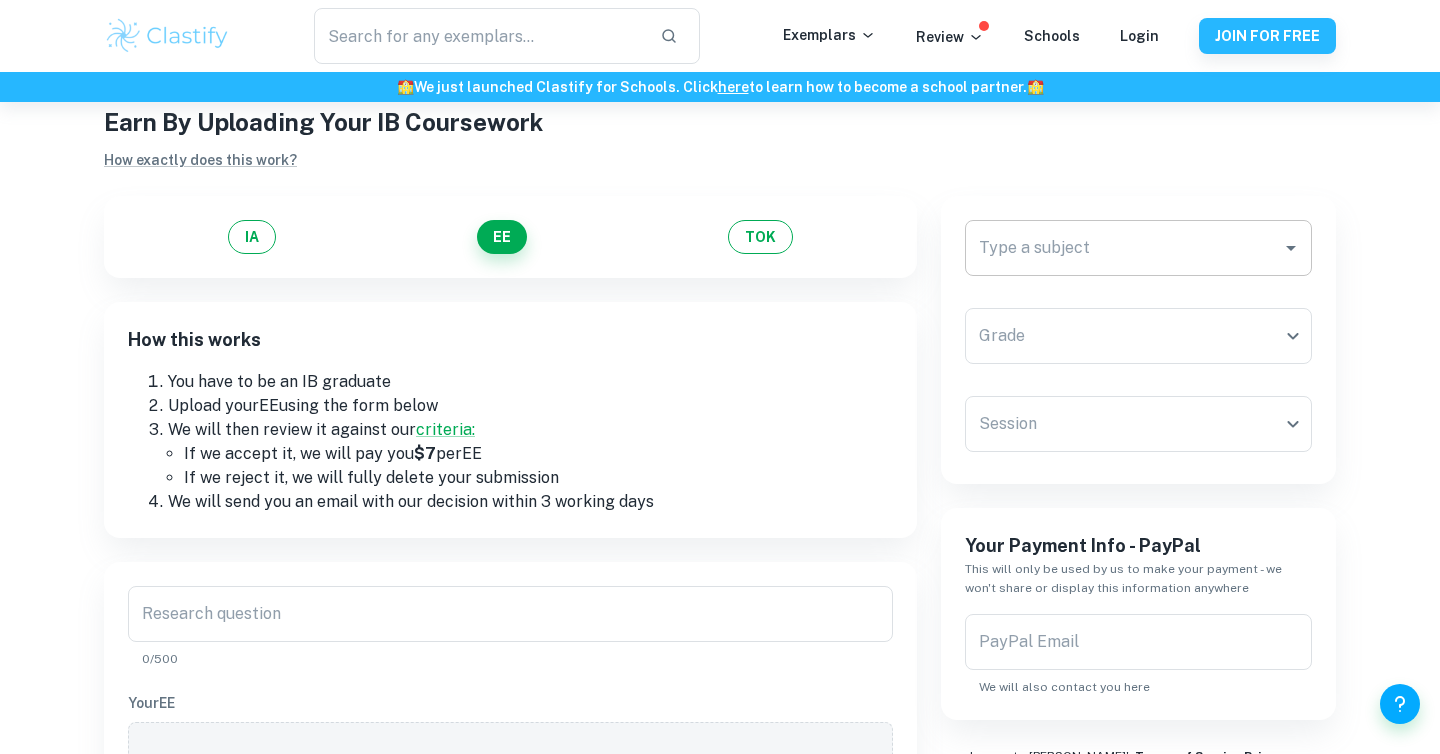 click on "Type a subject" at bounding box center (1123, 248) 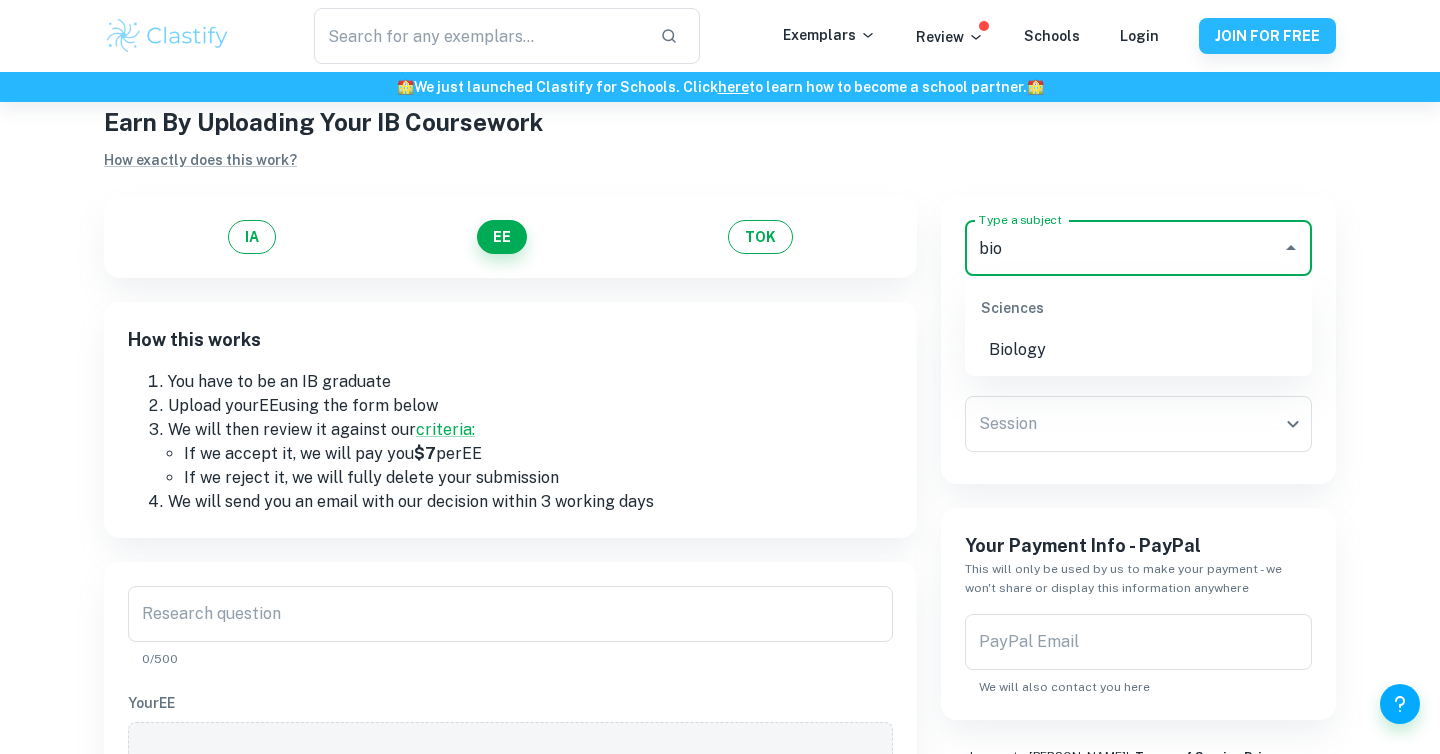 click on "Biology" at bounding box center [1138, 350] 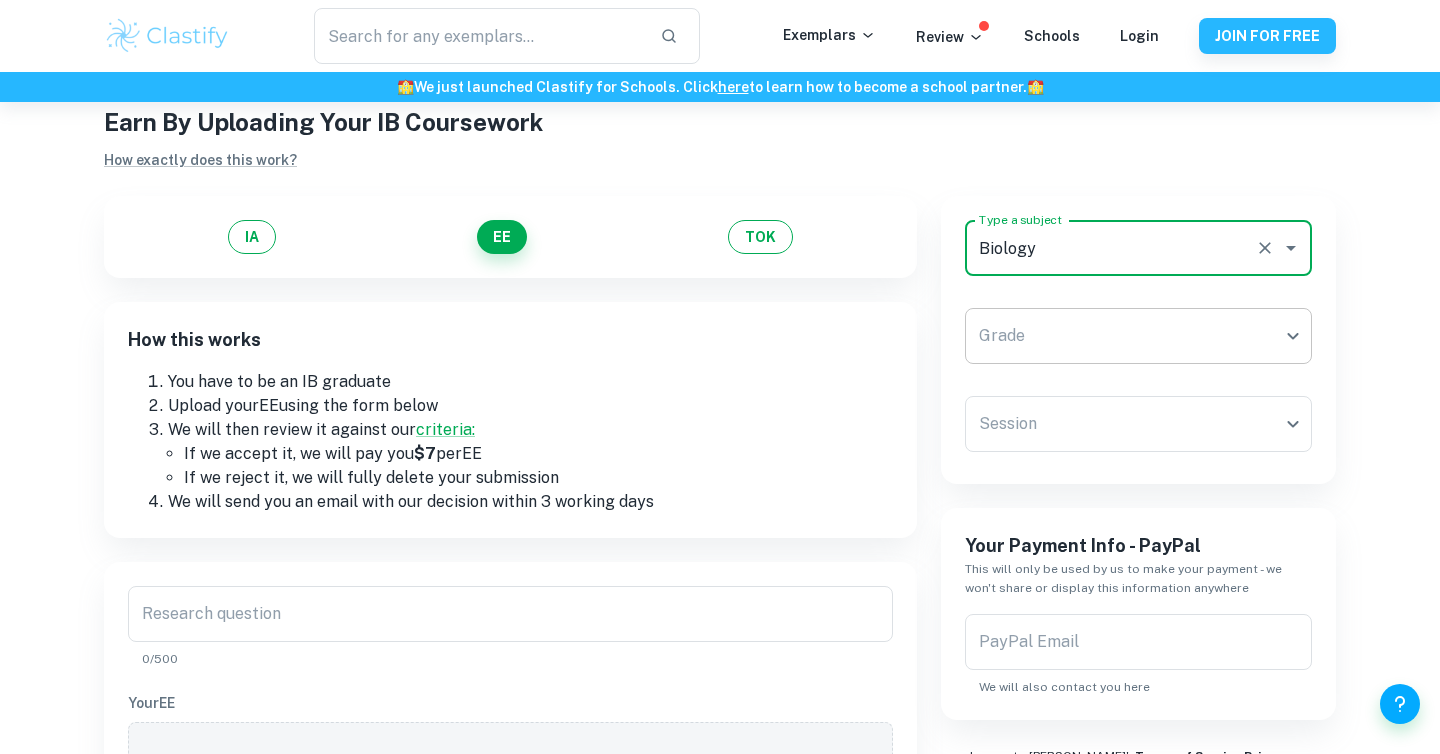 type on "Biology" 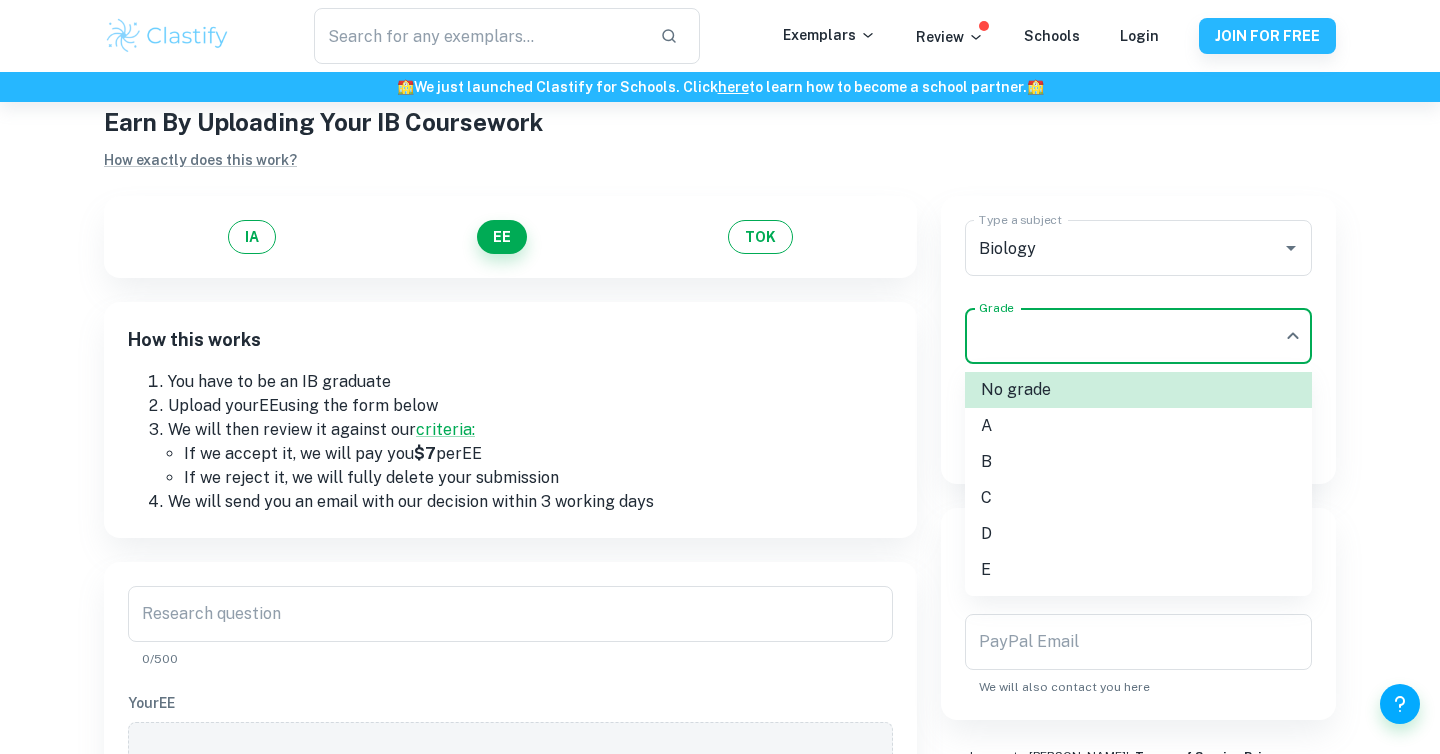click on "We value your privacy We use cookies to enhance your browsing experience, serve personalised ads or content, and analyse our traffic. By clicking "Accept All", you consent to our use of cookies.   Cookie Policy Customise   Reject All   Accept All   Customise Consent Preferences   We use cookies to help you navigate efficiently and perform certain functions. You will find detailed information about all cookies under each consent category below. The cookies that are categorised as "Necessary" are stored on your browser as they are essential for enabling the basic functionalities of the site. ...  Show more For more information on how Google's third-party cookies operate and handle your data, see:   Google Privacy Policy Necessary Always Active Necessary cookies are required to enable the basic features of this site, such as providing secure log-in or adjusting your consent preferences. These cookies do not store any personally identifiable data. Functional Analytics Performance Advertisement Uncategorised" at bounding box center (720, 425) 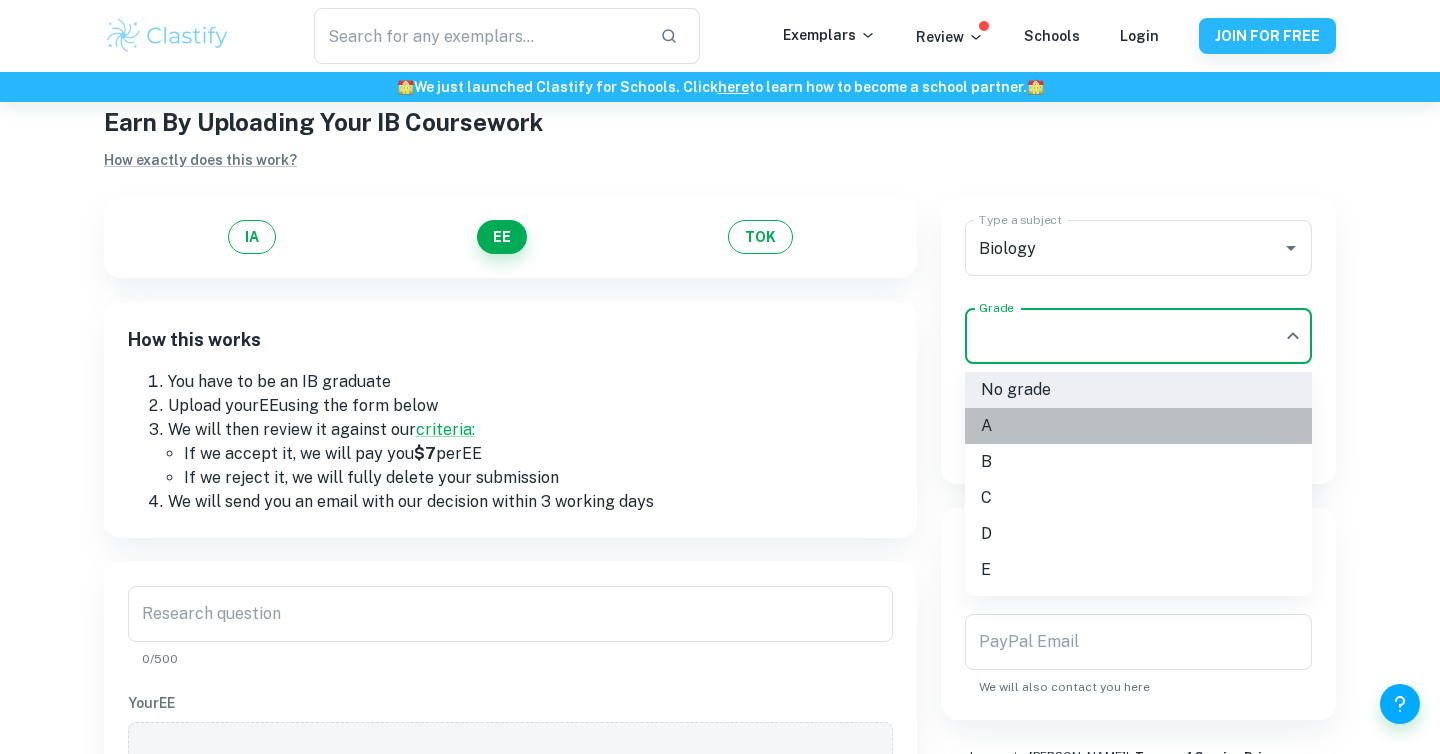 click on "A" at bounding box center [1138, 426] 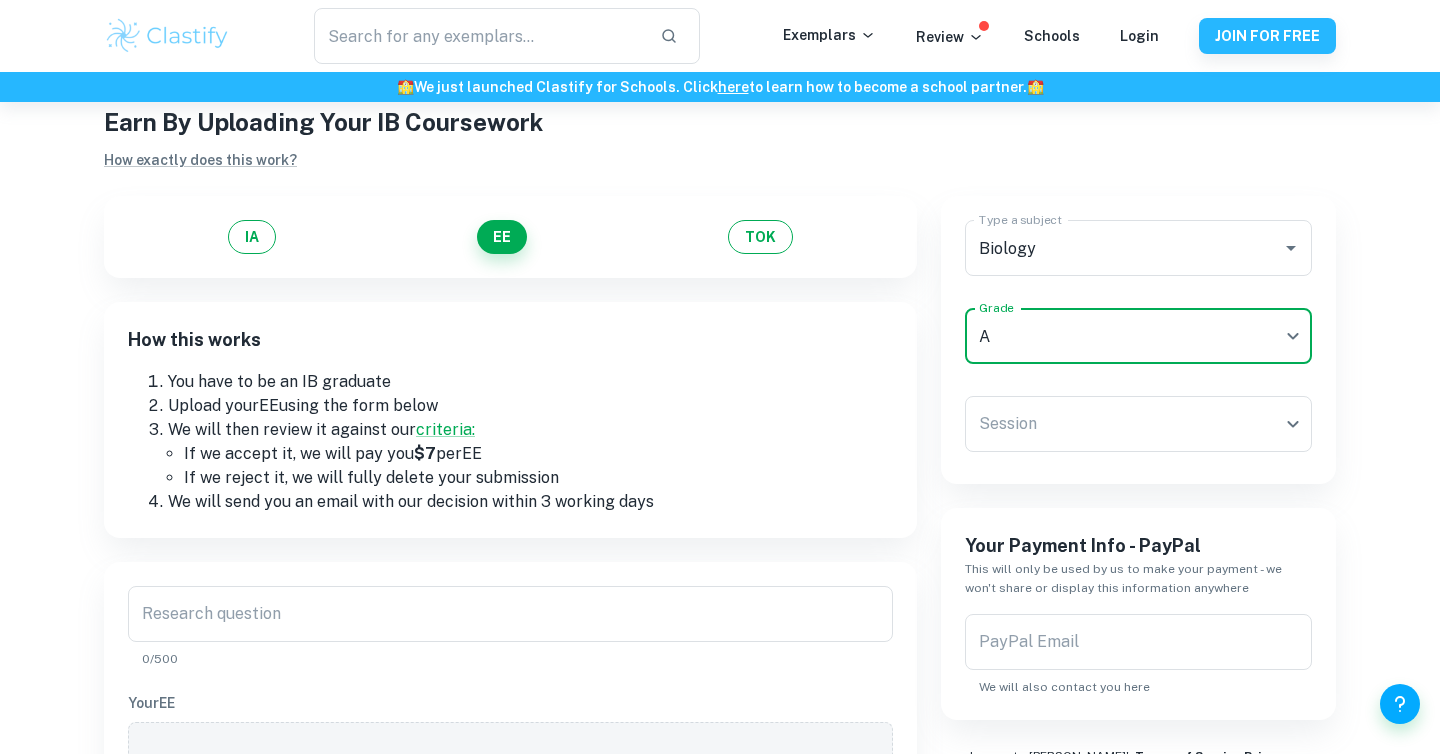 scroll, scrollTop: 94, scrollLeft: 0, axis: vertical 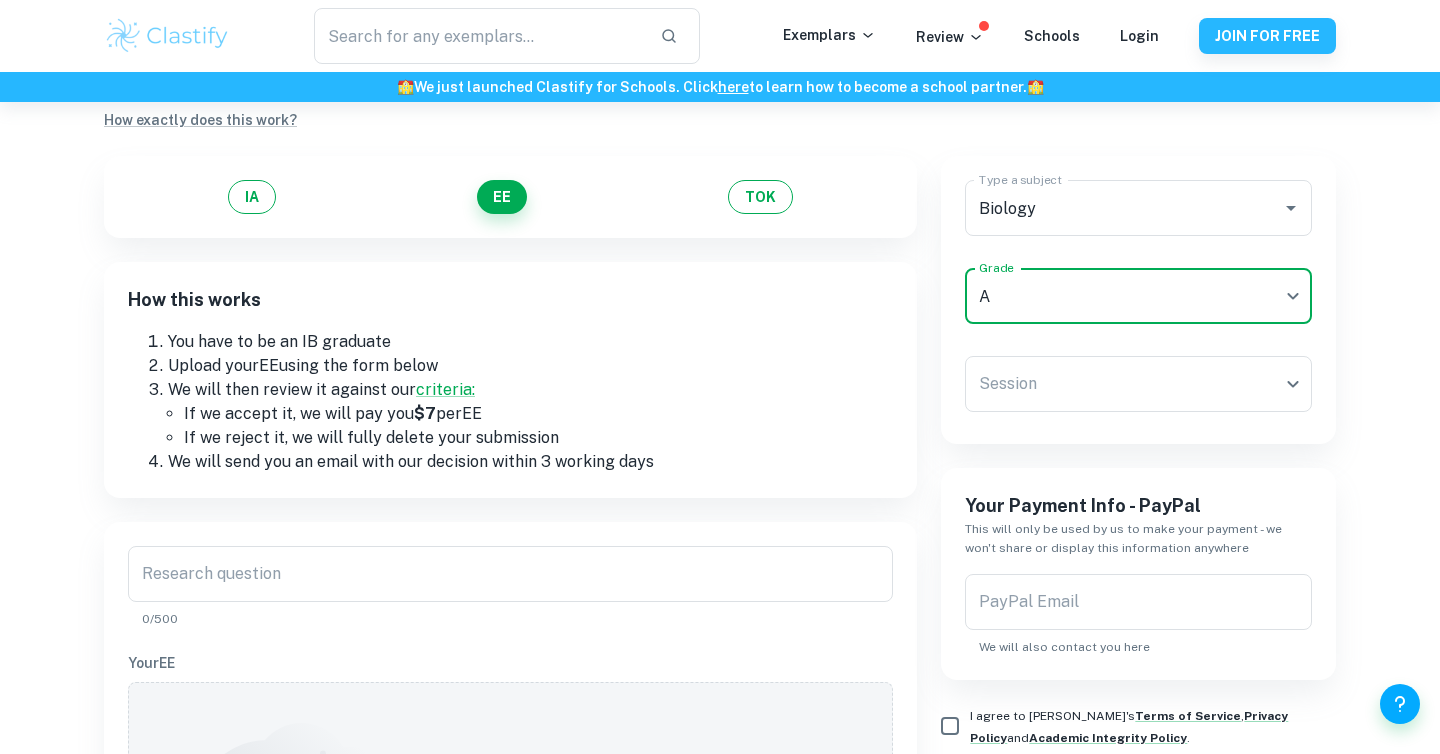 click on "Type a subject Biology Type a subject Grade A A Grade Session ​ Session Your Payment Info - PayPal This will only be used by us to make your payment - we won't share or display this information anywhere PayPal Email PayPal Email We will also contact you here I agree to Clastify's  Terms of Service ,  Privacy Policy  and  Academic Integrity Policy . Upload" at bounding box center [1126, 862] 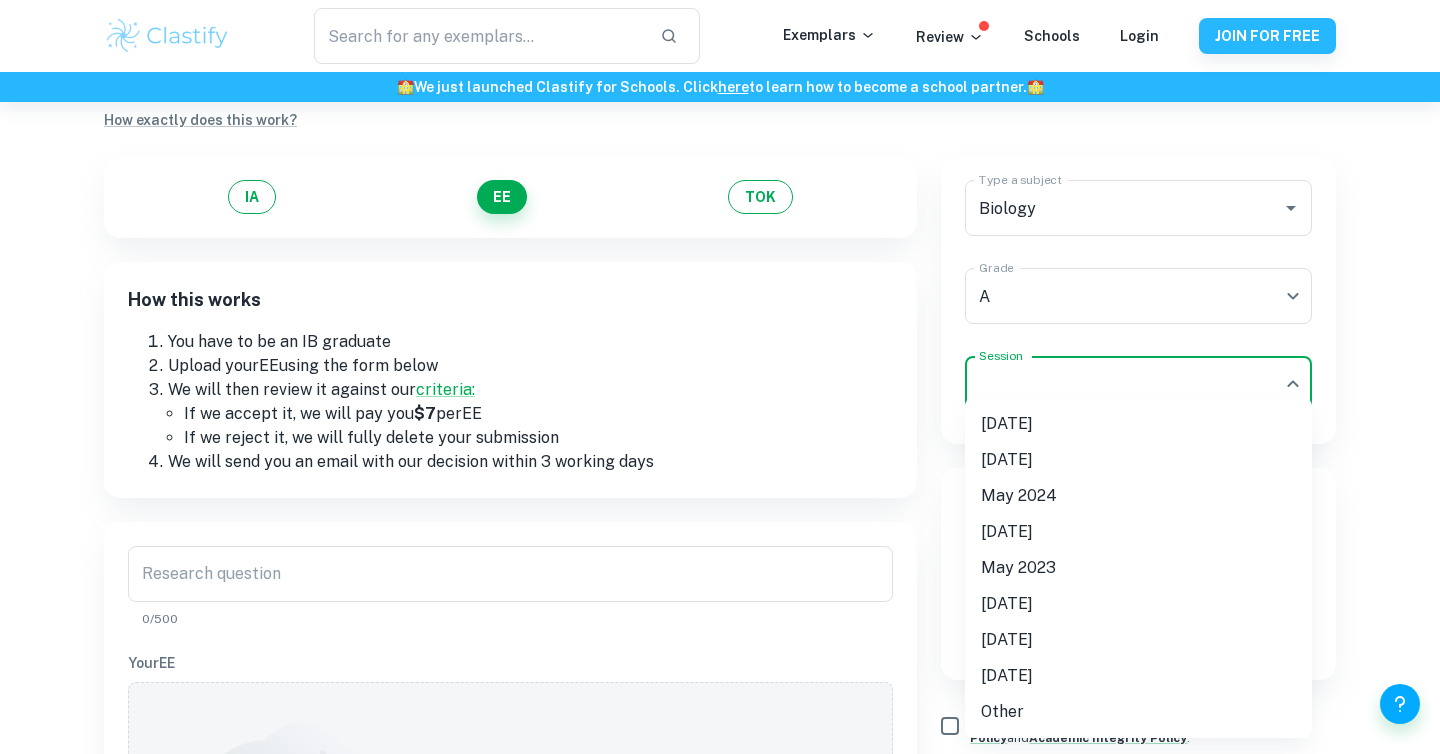 click on "We value your privacy We use cookies to enhance your browsing experience, serve personalised ads or content, and analyse our traffic. By clicking "Accept All", you consent to our use of cookies.   Cookie Policy Customise   Reject All   Accept All   Customise Consent Preferences   We use cookies to help you navigate efficiently and perform certain functions. You will find detailed information about all cookies under each consent category below. The cookies that are categorised as "Necessary" are stored on your browser as they are essential for enabling the basic functionalities of the site. ...  Show more For more information on how Google's third-party cookies operate and handle your data, see:   Google Privacy Policy Necessary Always Active Necessary cookies are required to enable the basic features of this site, such as providing secure log-in or adjusting your consent preferences. These cookies do not store any personally identifiable data. Functional Analytics Performance Advertisement Uncategorised" at bounding box center [720, 385] 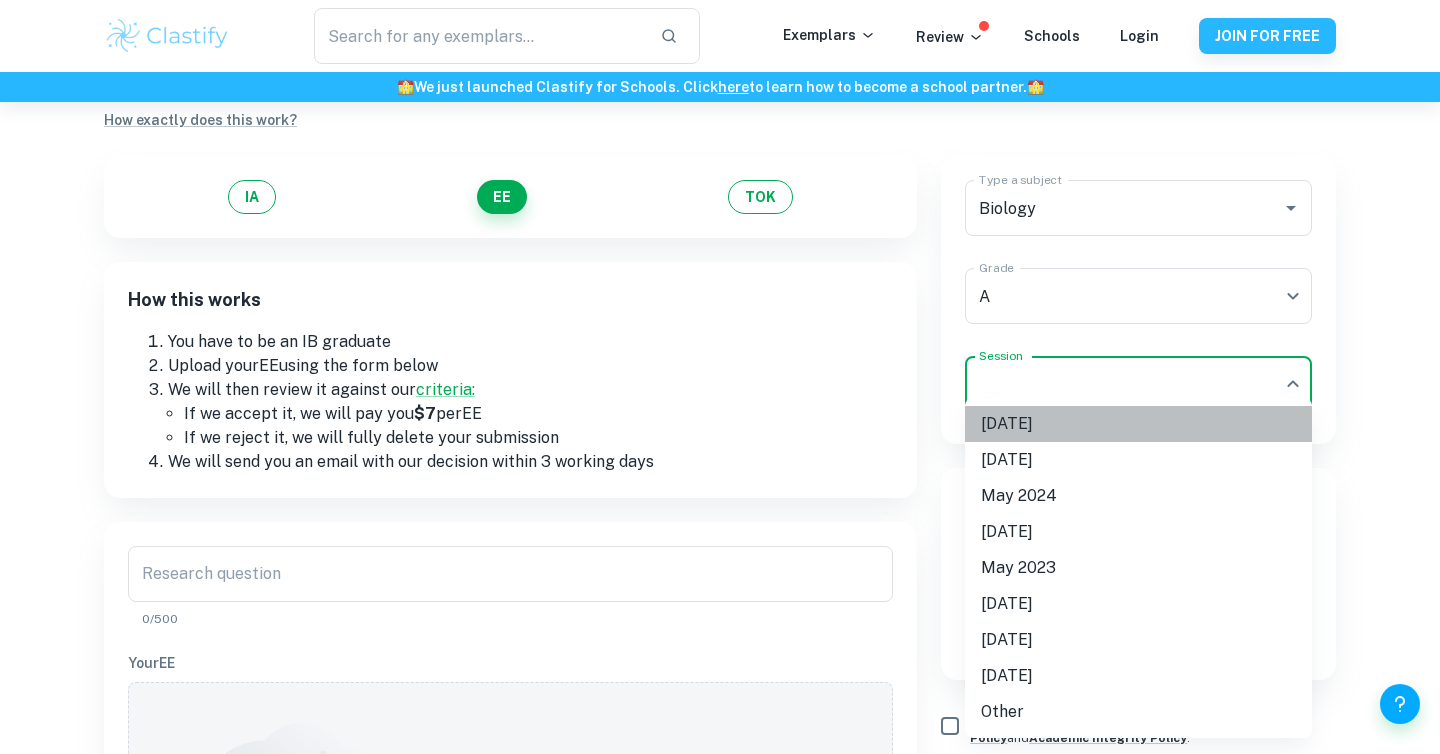 click on "May 2025" at bounding box center (1138, 424) 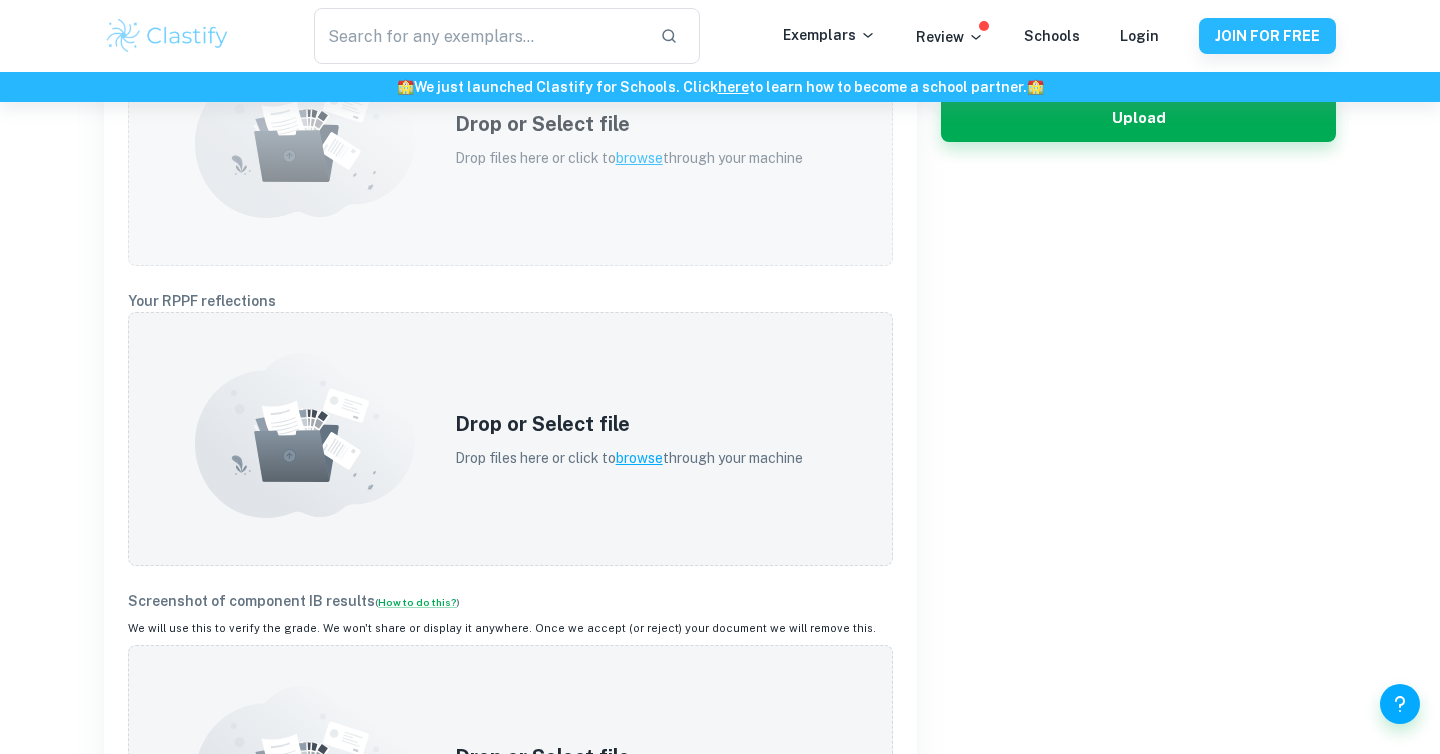 scroll, scrollTop: 823, scrollLeft: 0, axis: vertical 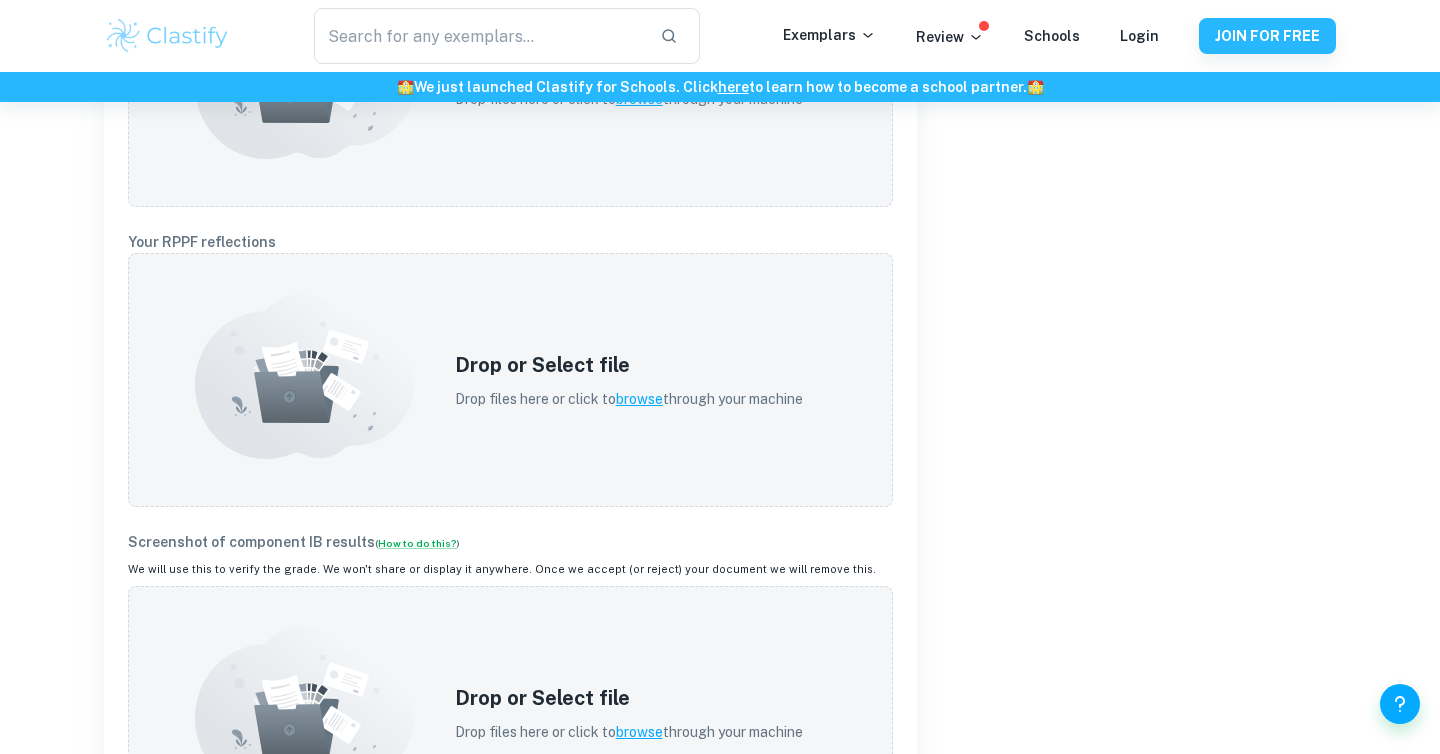 click on "Type a subject Biology Type a subject Grade A A Grade Session May 2025 M25 Session Your Payment Info - PayPal This will only be used by us to make your payment - we won't share or display this information anywhere PayPal Email PayPal Email We will also contact you here I agree to Clastify's  Terms of Service ,  Privacy Policy  and  Academic Integrity Policy . Upload" at bounding box center (1126, 133) 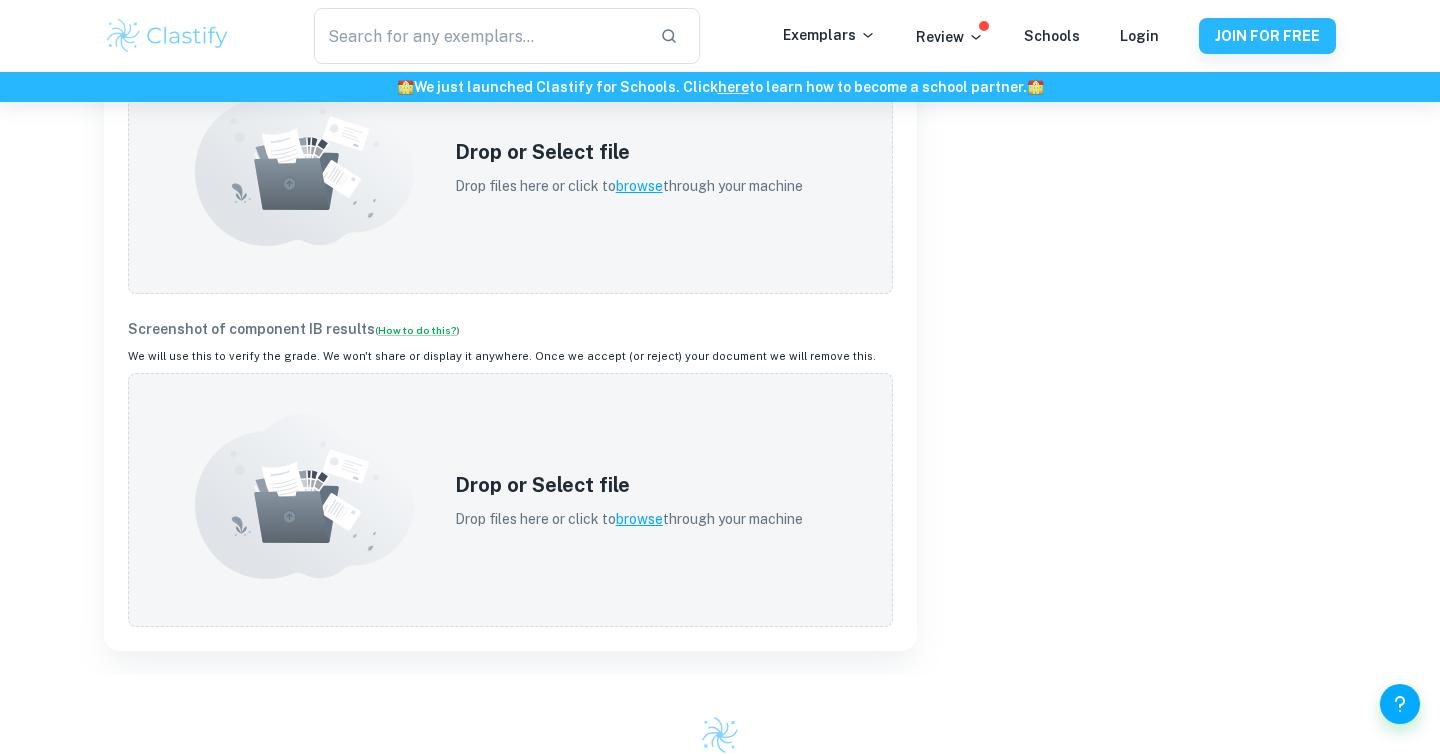 click on "Type a subject Biology Type a subject Grade A A Grade Session May 2025 M25 Session Your Payment Info - PayPal This will only be used by us to make your payment - we won't share or display this information anywhere PayPal Email PayPal Email We will also contact you here I agree to Clastify's  Terms of Service ,  Privacy Policy  and  Academic Integrity Policy . Upload" at bounding box center [1126, -80] 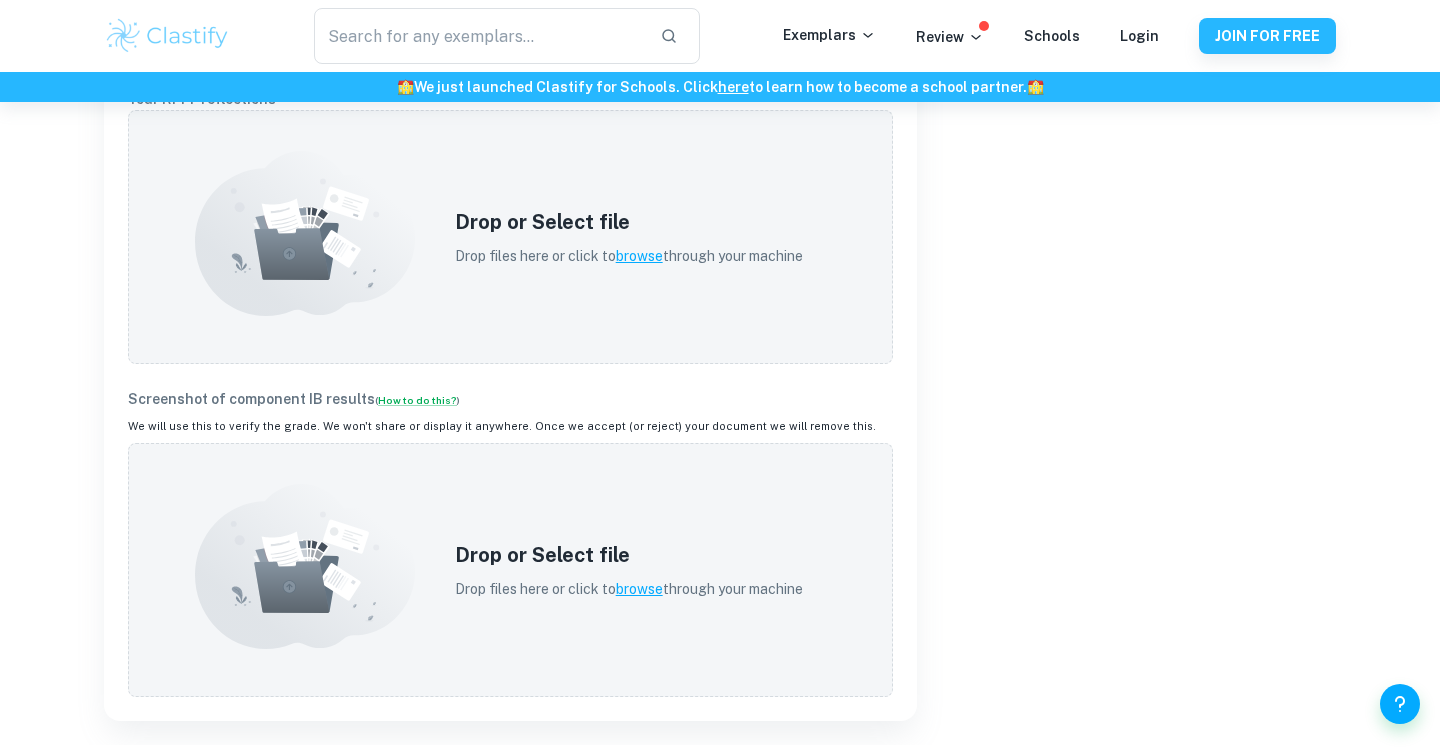 click on "Type a subject Biology Type a subject Grade A A Grade Session May 2025 M25 Session Your Payment Info - PayPal This will only be used by us to make your payment - we won't share or display this information anywhere PayPal Email PayPal Email We will also contact you here I agree to Clastify's  Terms of Service ,  Privacy Policy  and  Academic Integrity Policy . Upload" at bounding box center [1126, -10] 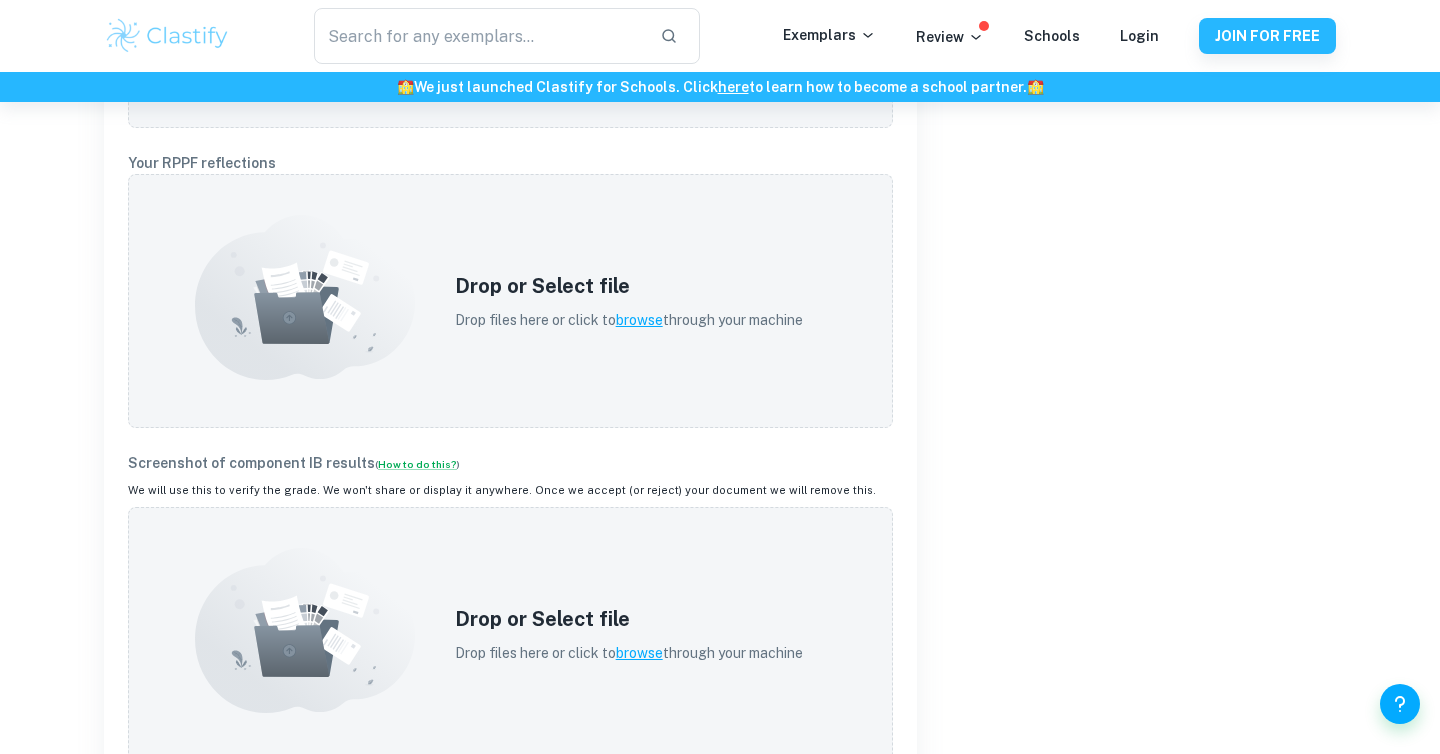 click on "Type a subject Biology Type a subject Grade A A Grade Session May 2025 M25 Session Your Payment Info - PayPal This will only be used by us to make your payment - we won't share or display this information anywhere PayPal Email PayPal Email We will also contact you here I agree to Clastify's  Terms of Service ,  Privacy Policy  and  Academic Integrity Policy . Upload" at bounding box center [1126, 54] 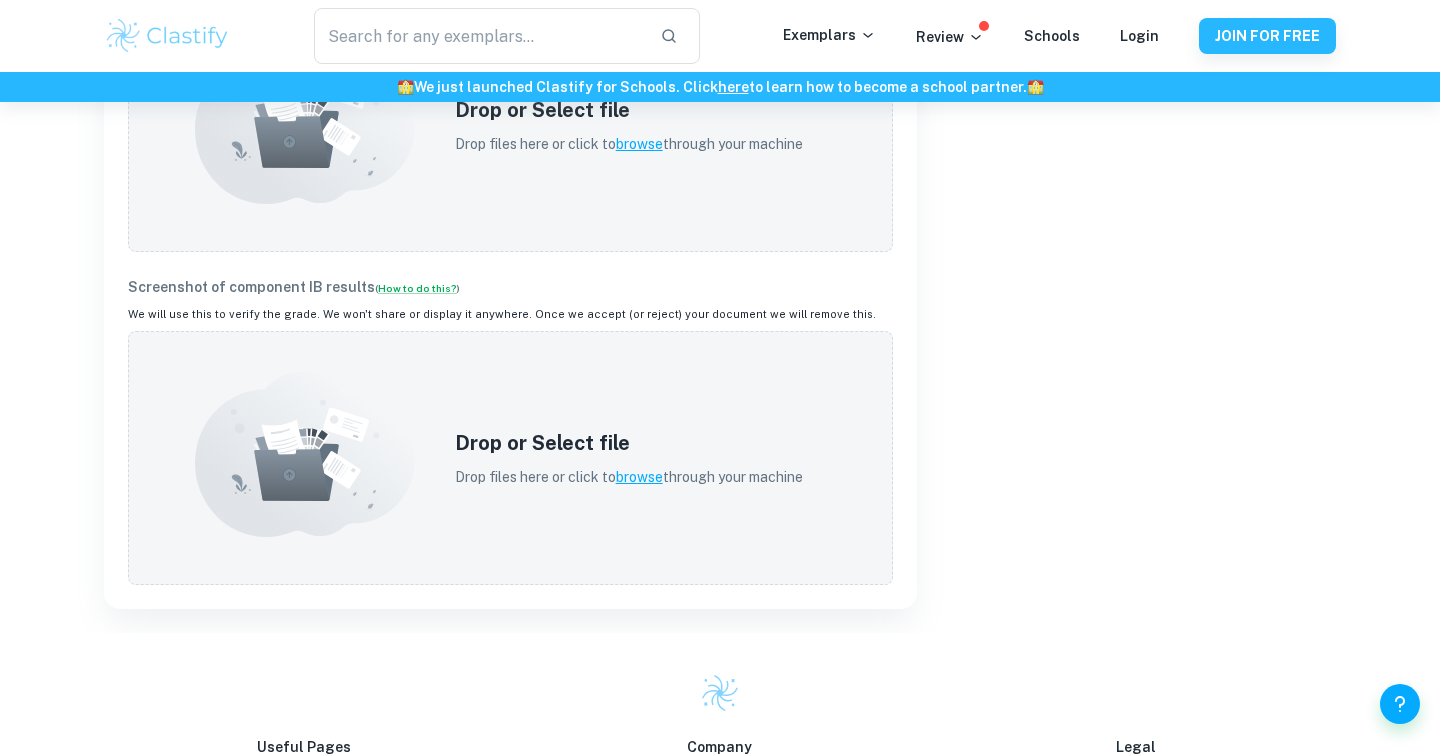 scroll, scrollTop: 1101, scrollLeft: 0, axis: vertical 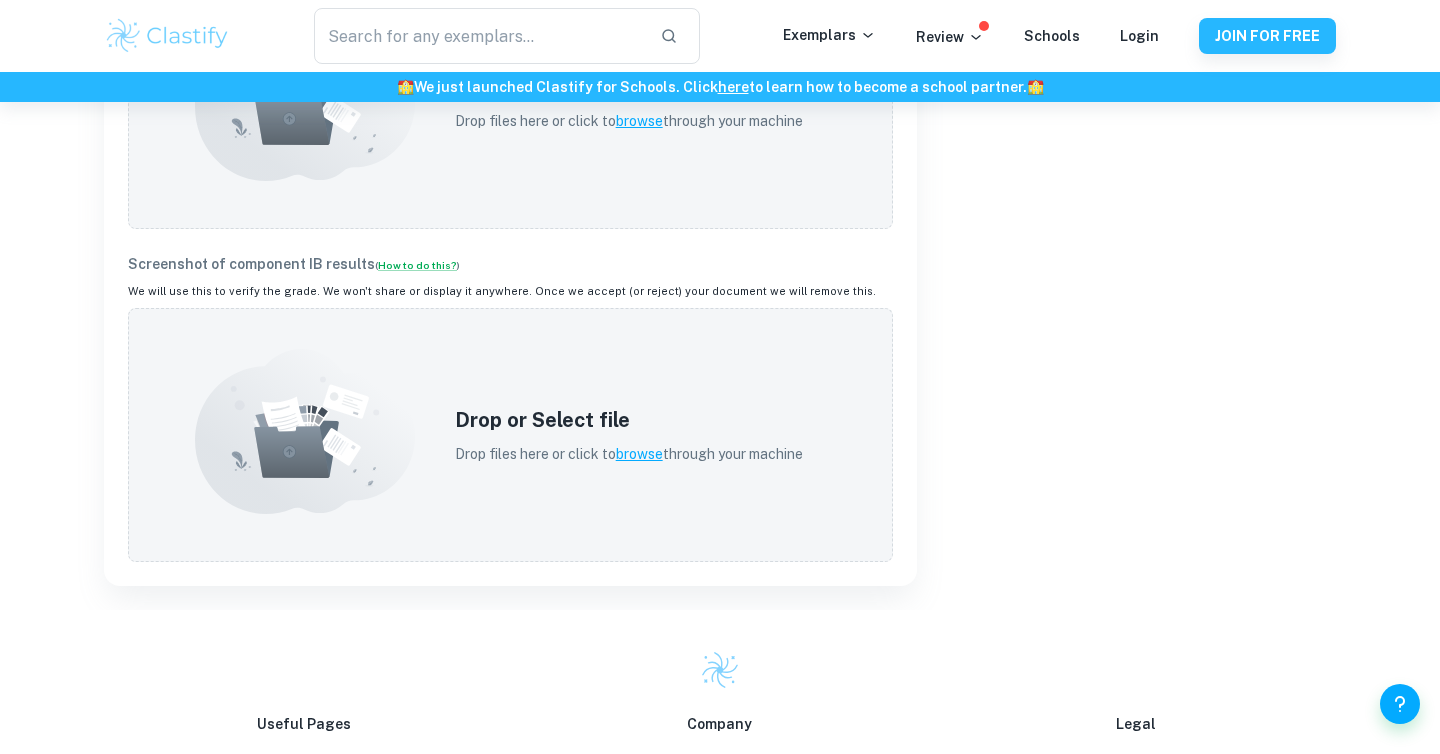 click on "Type a subject Biology Type a subject Grade A A Grade Session May 2025 M25 Session Your Payment Info - PayPal This will only be used by us to make your payment - we won't share or display this information anywhere PayPal Email PayPal Email We will also contact you here I agree to Clastify's  Terms of Service ,  Privacy Policy  and  Academic Integrity Policy . Upload" at bounding box center [1126, -145] 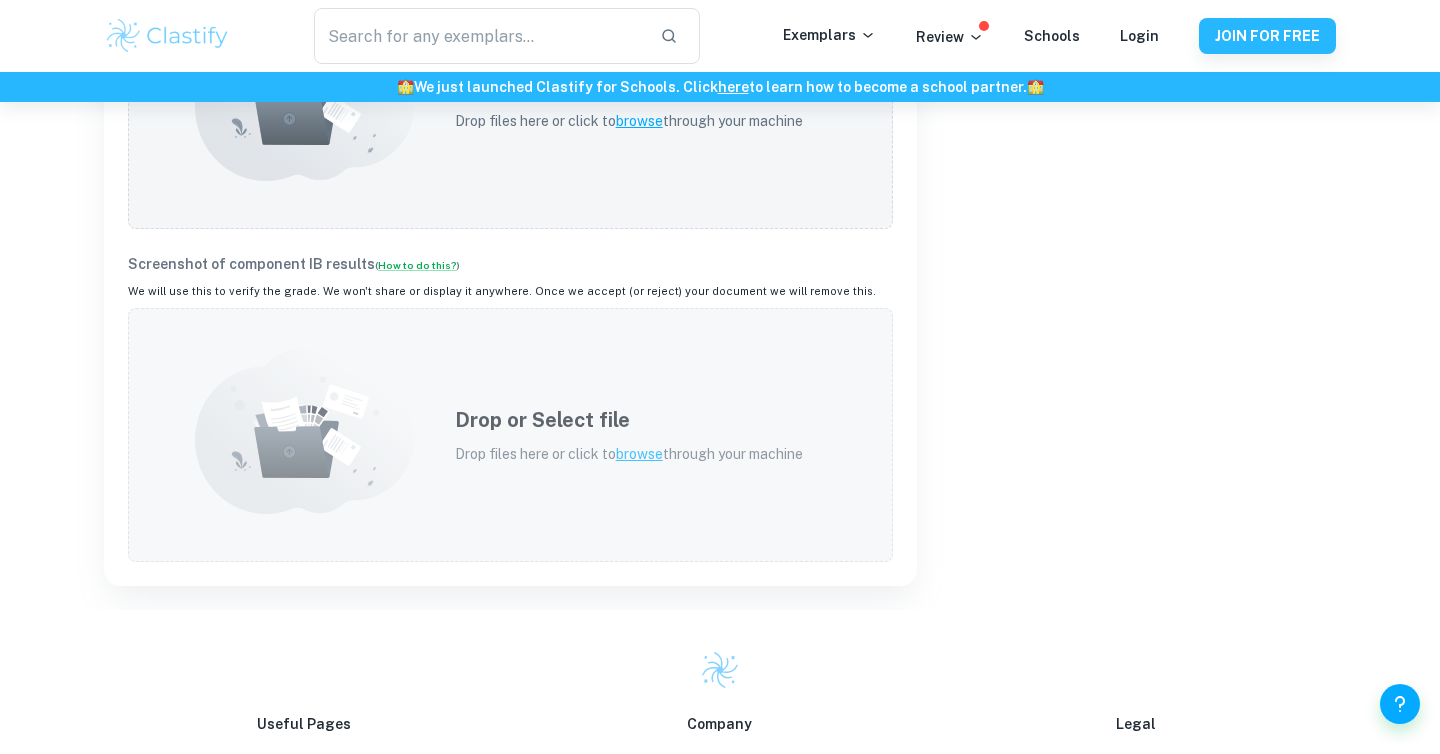 click on "Drop or Select file Drop files here or click to  browse  through your machine" at bounding box center (629, 435) 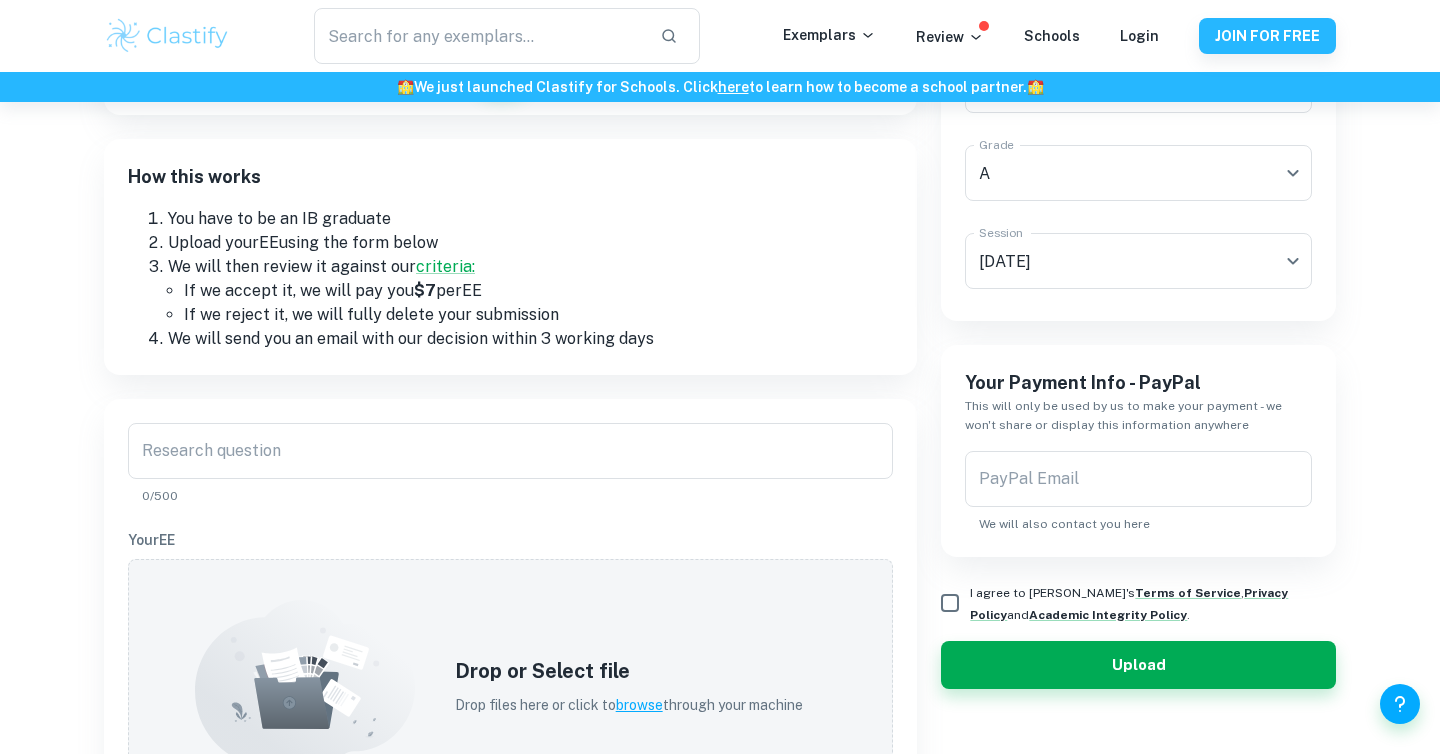scroll, scrollTop: 0, scrollLeft: 0, axis: both 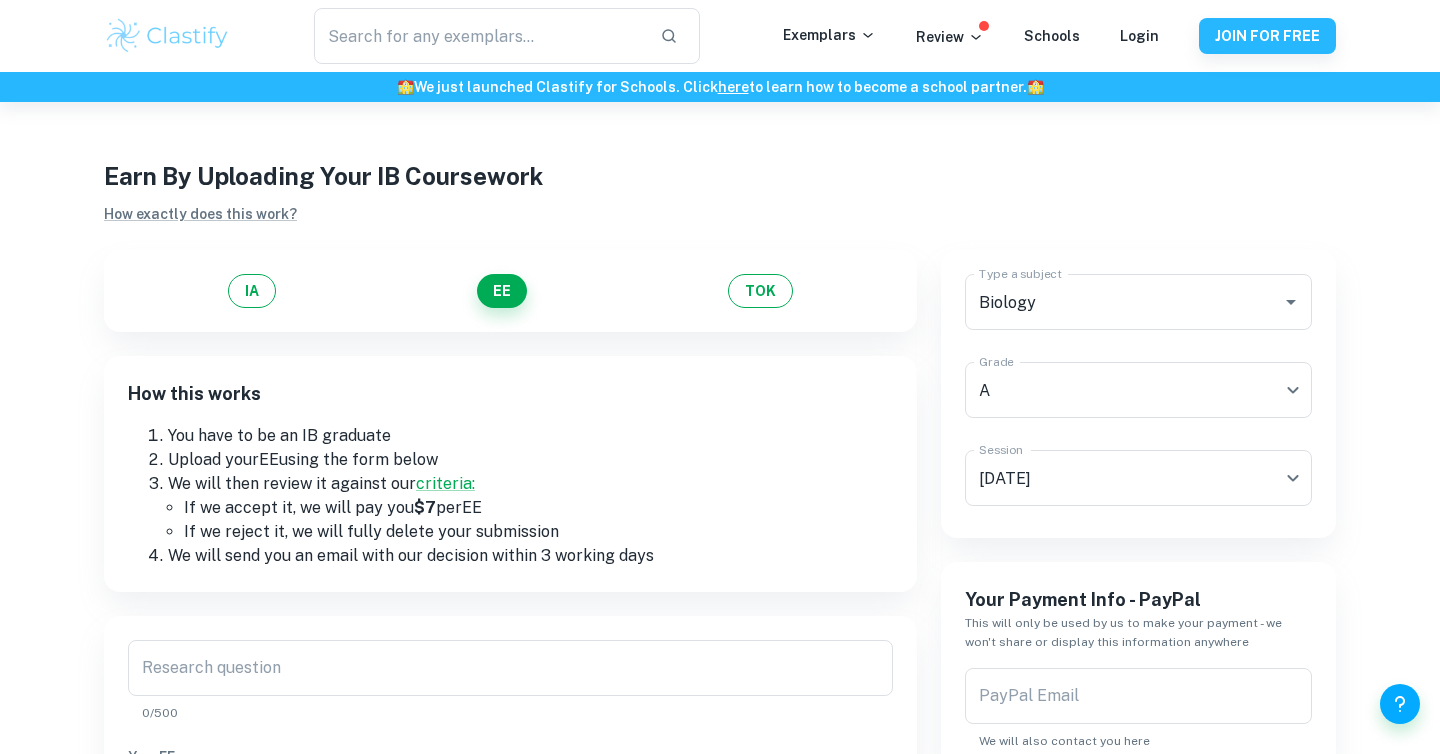 click on "IA EE TOK How this works You have to be an IB graduate Upload your  EE  using the form below We will then review it against our  criteria: If we accept it, we will pay you  $7  per  EE If we reject it, we will fully delete your submission We will send you an email with our decision within 3 working days Research question Research question 0/500 Your  EE Drop or Select file Drop files here or click to  browse  through your machine Your RPPF reflections Drop or Select file Drop files here or click to  browse  through your machine Screenshot of component IB results  ( How to do this? ) We will use this to verify the grade. We won't share or display it anywhere. Once we accept (or reject) your document we will remove this. File:  Screenshot 2025-07-0... Click or drop to  change  your file" at bounding box center [498, 924] 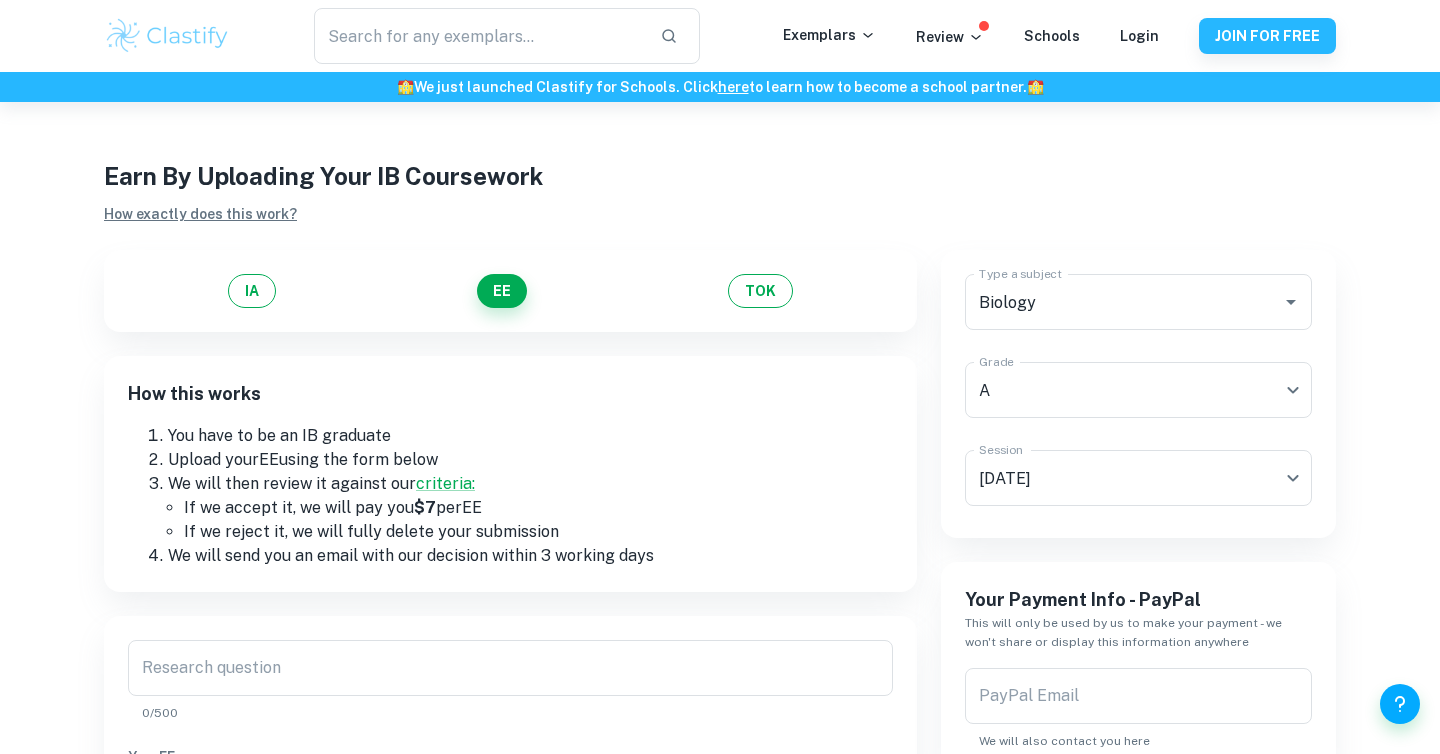 click on "How exactly does this work?" at bounding box center (200, 214) 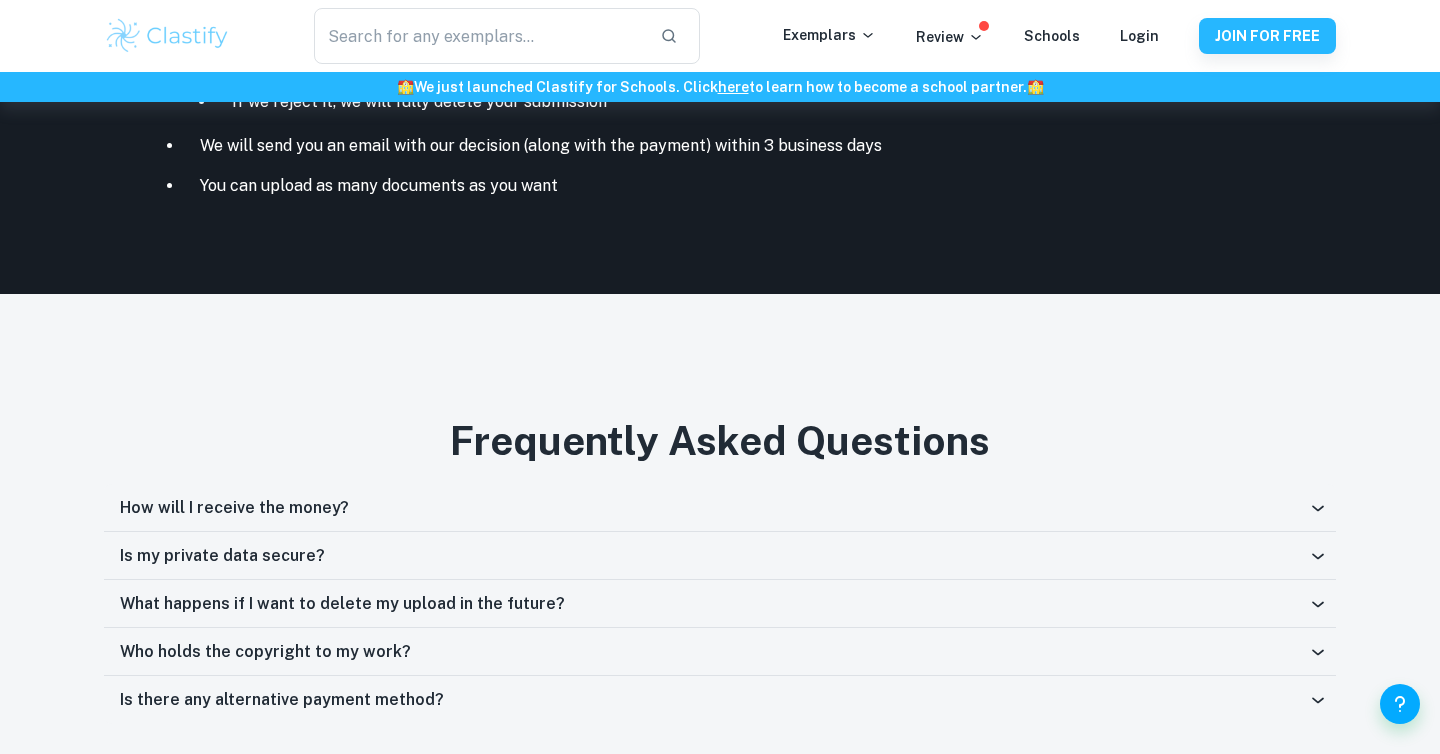 scroll, scrollTop: 1257, scrollLeft: 0, axis: vertical 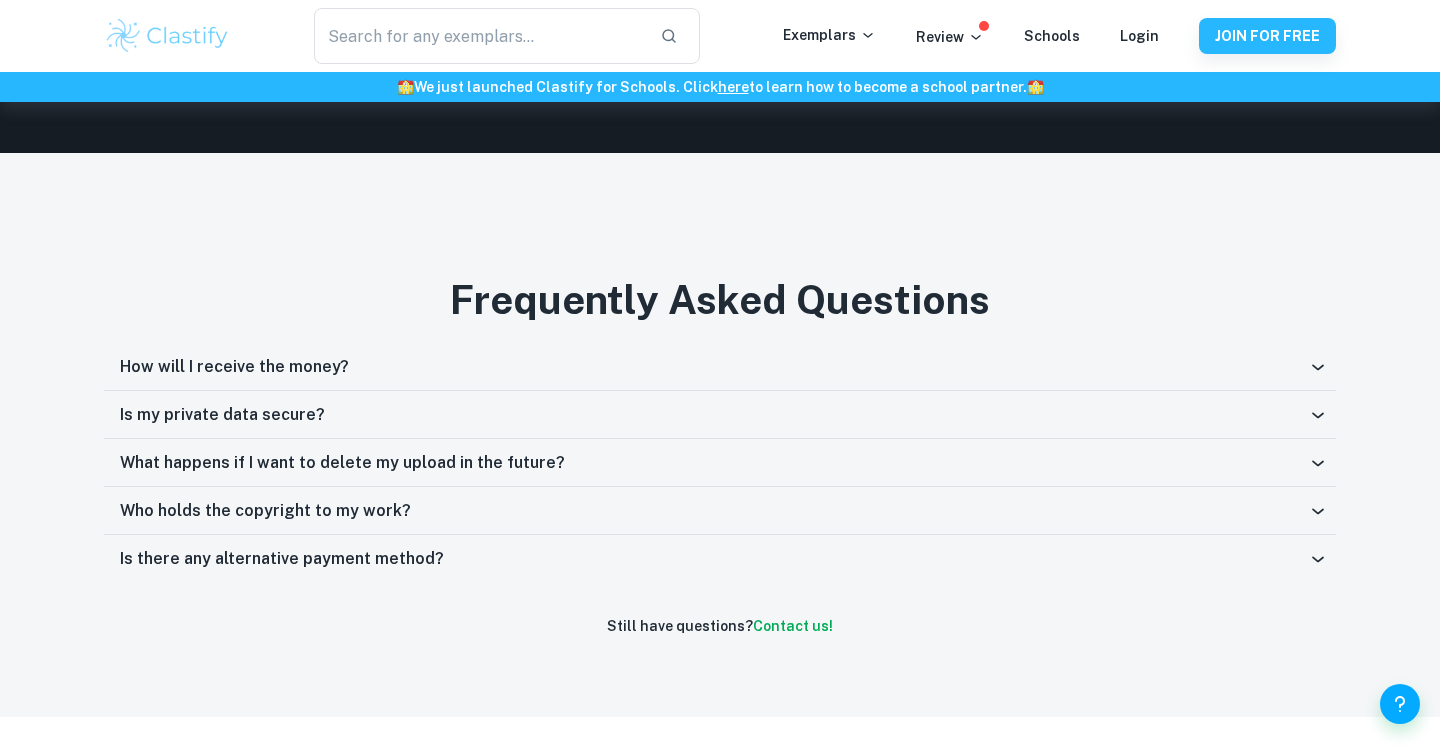 click on "Is my private data secure?" at bounding box center (714, 415) 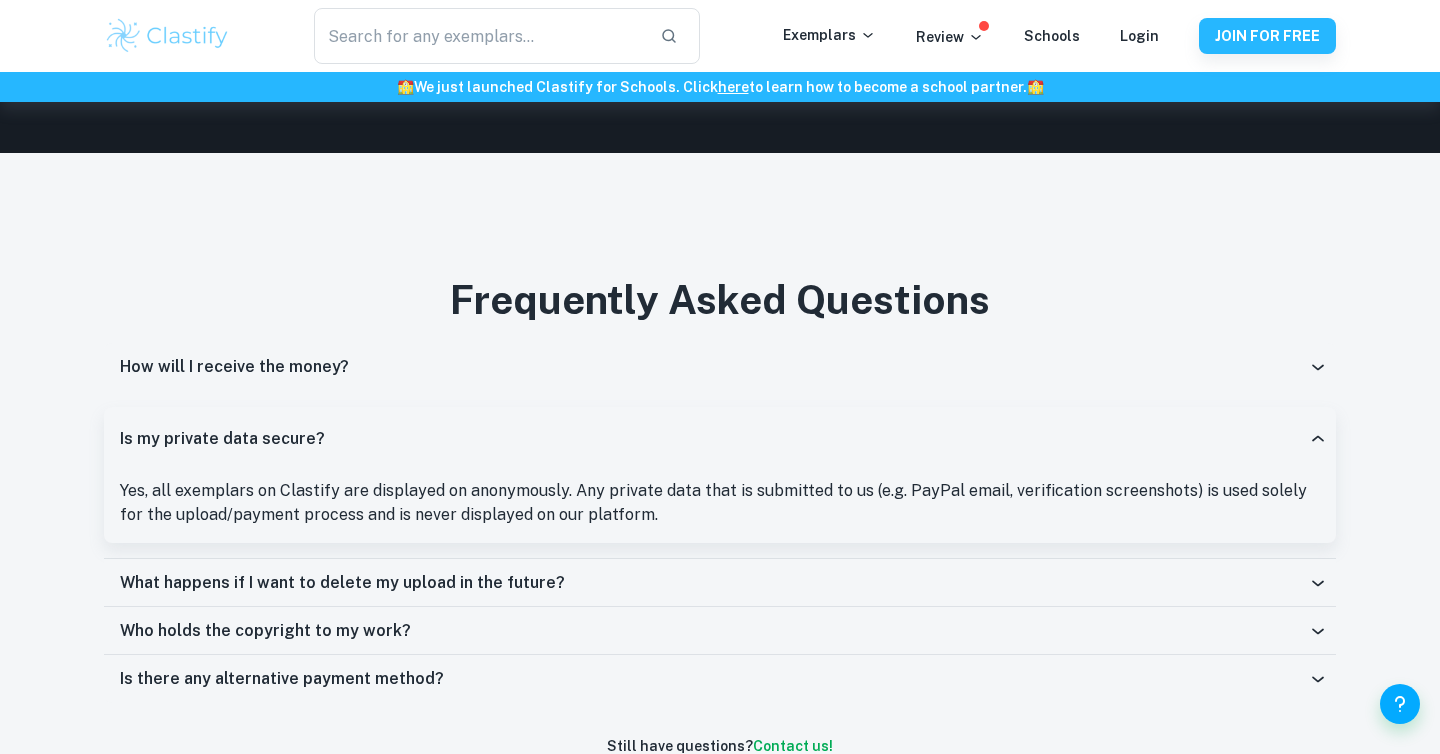 click on "Is my private data secure?" at bounding box center (222, 439) 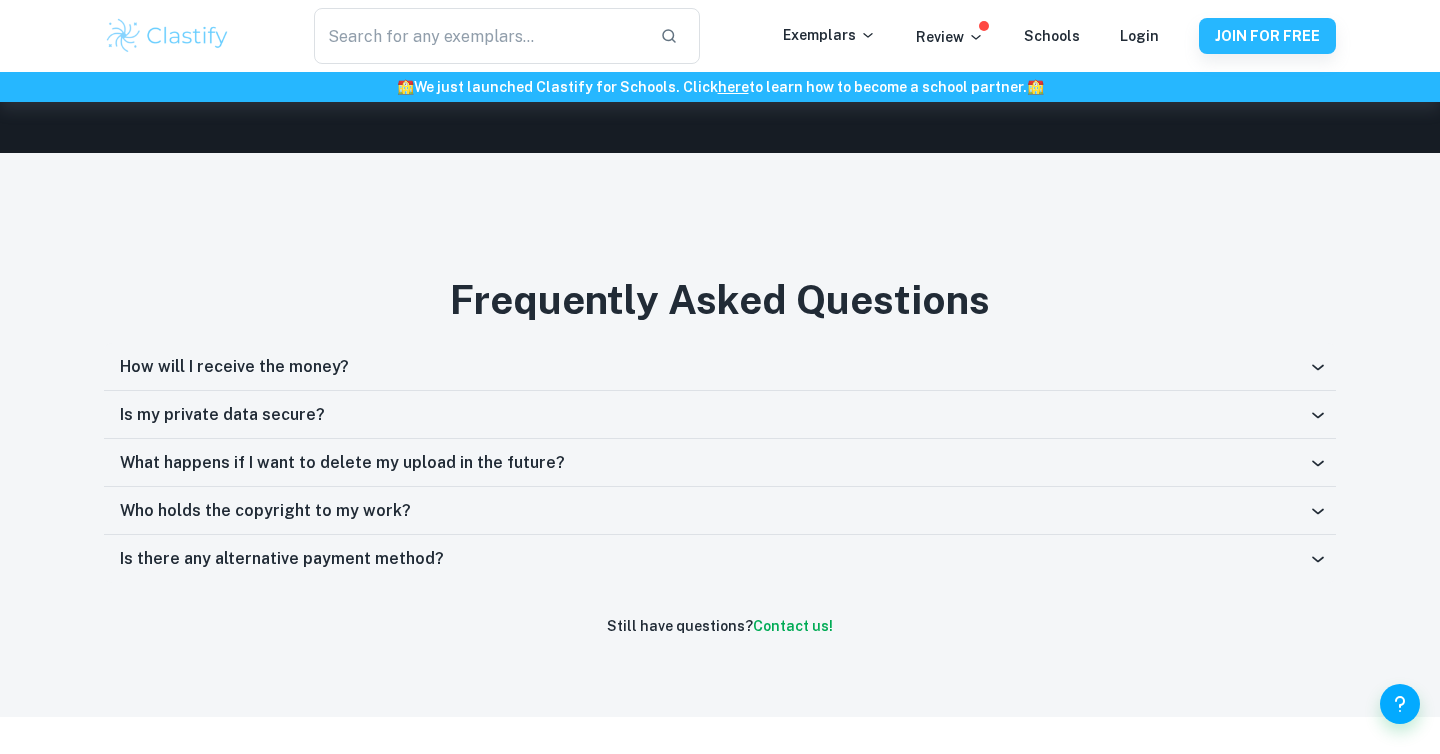 click on "What happens if I want to delete my upload in the future?" at bounding box center (342, 463) 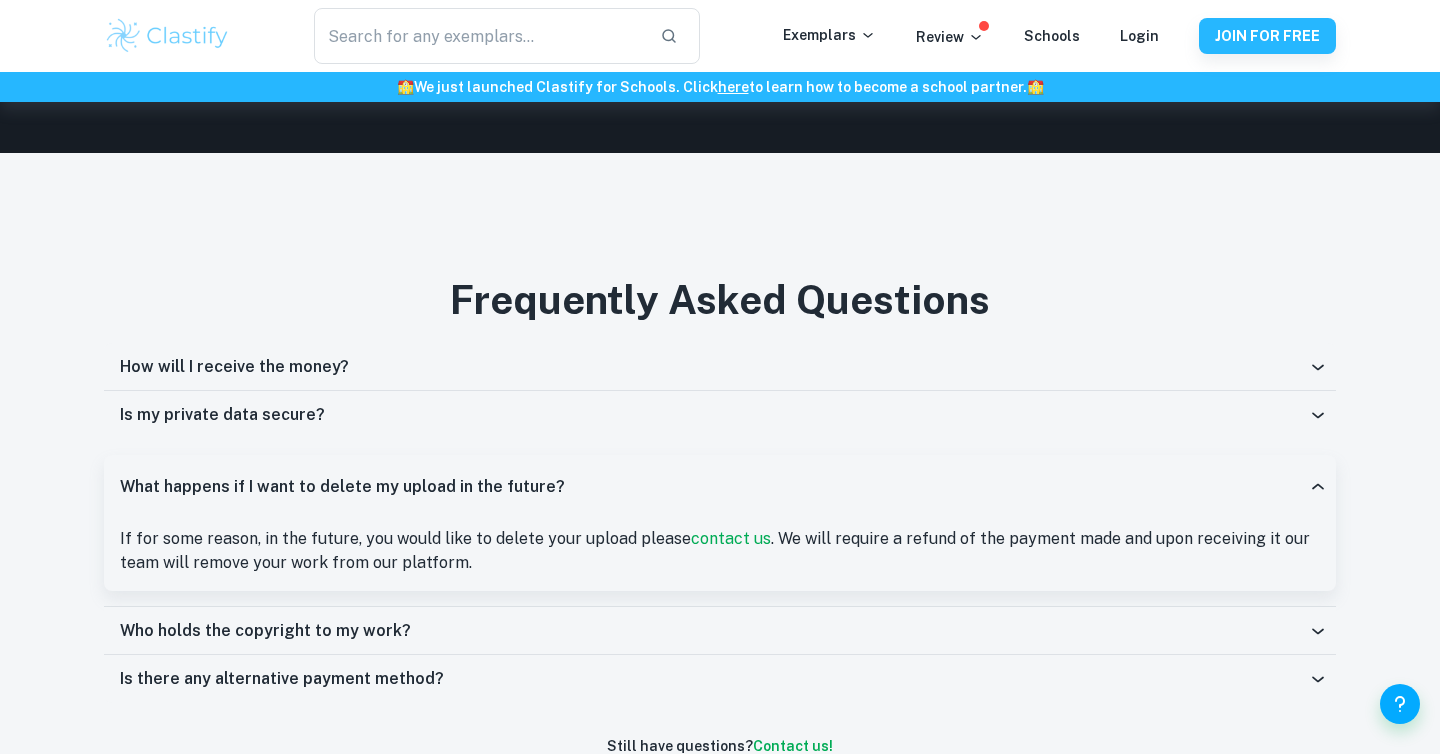 click on "What happens if I want to delete my upload in the future?" at bounding box center [720, 487] 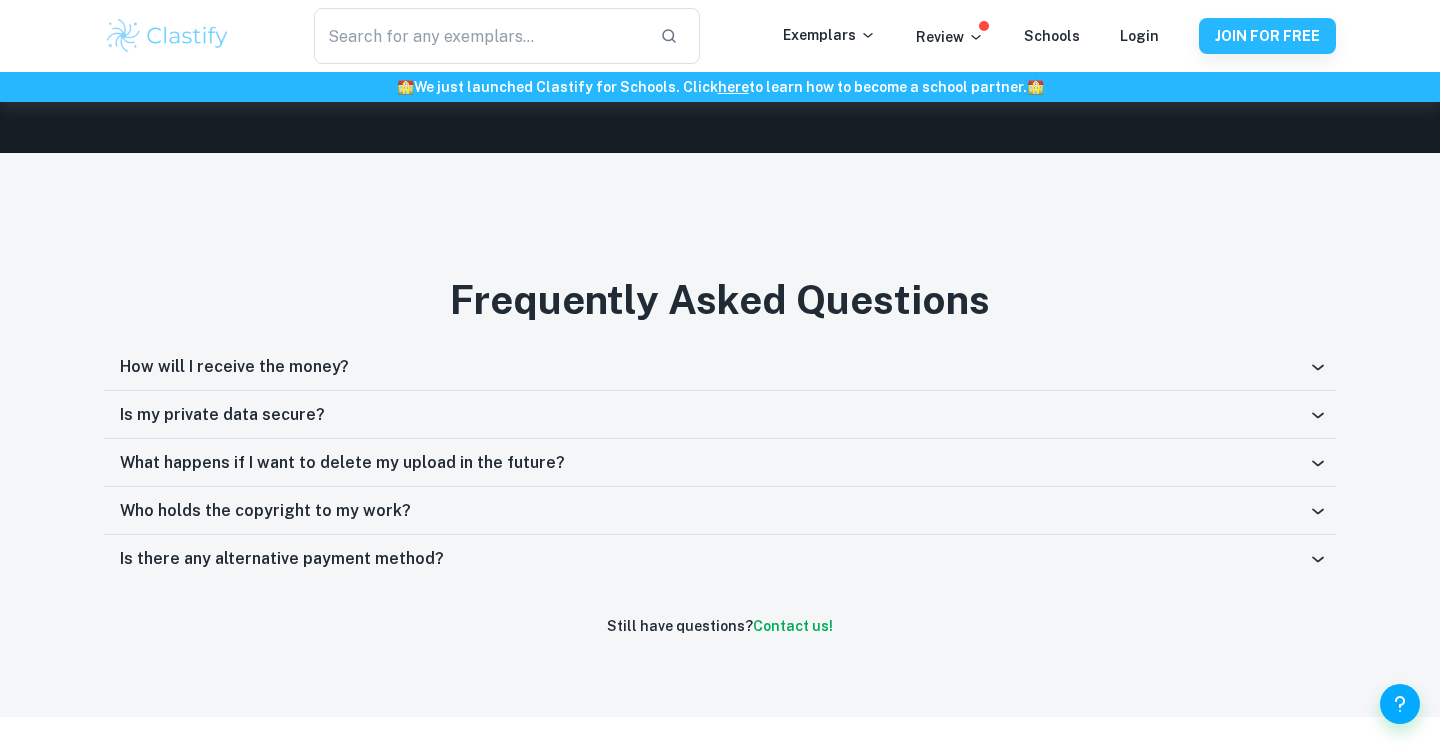 click on "Who holds the copyright to my work?" at bounding box center (265, 511) 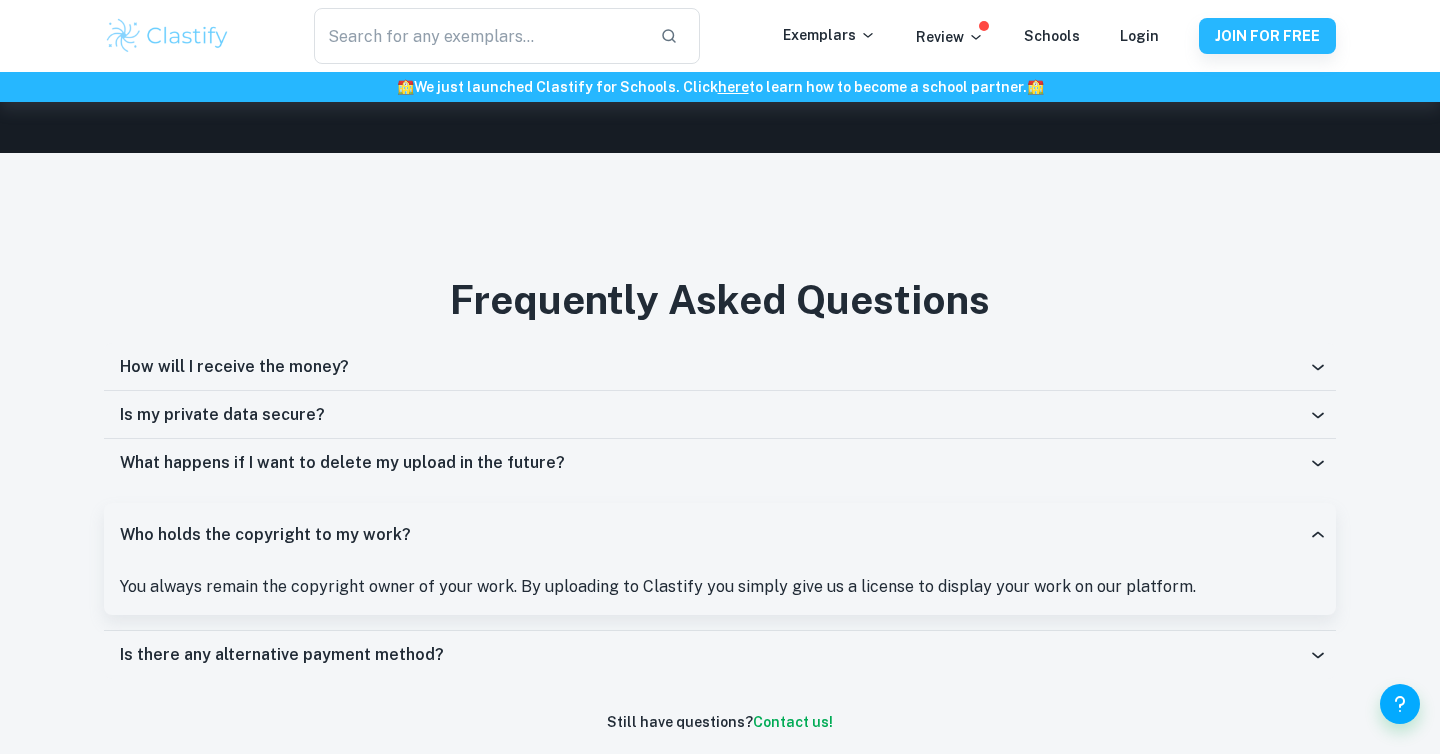 click on "Who holds the copyright to my work?" at bounding box center (265, 535) 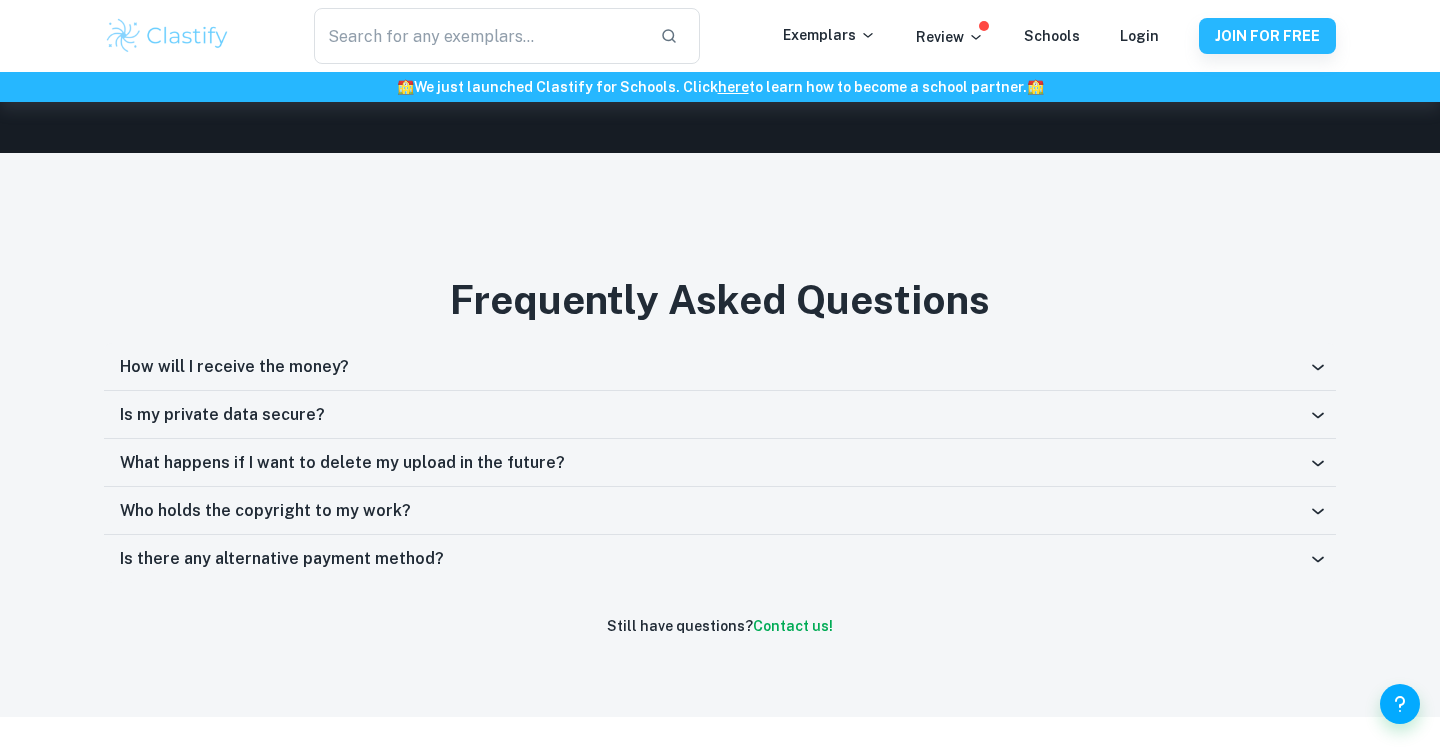 click on "Is there any alternative payment method?" at bounding box center [282, 559] 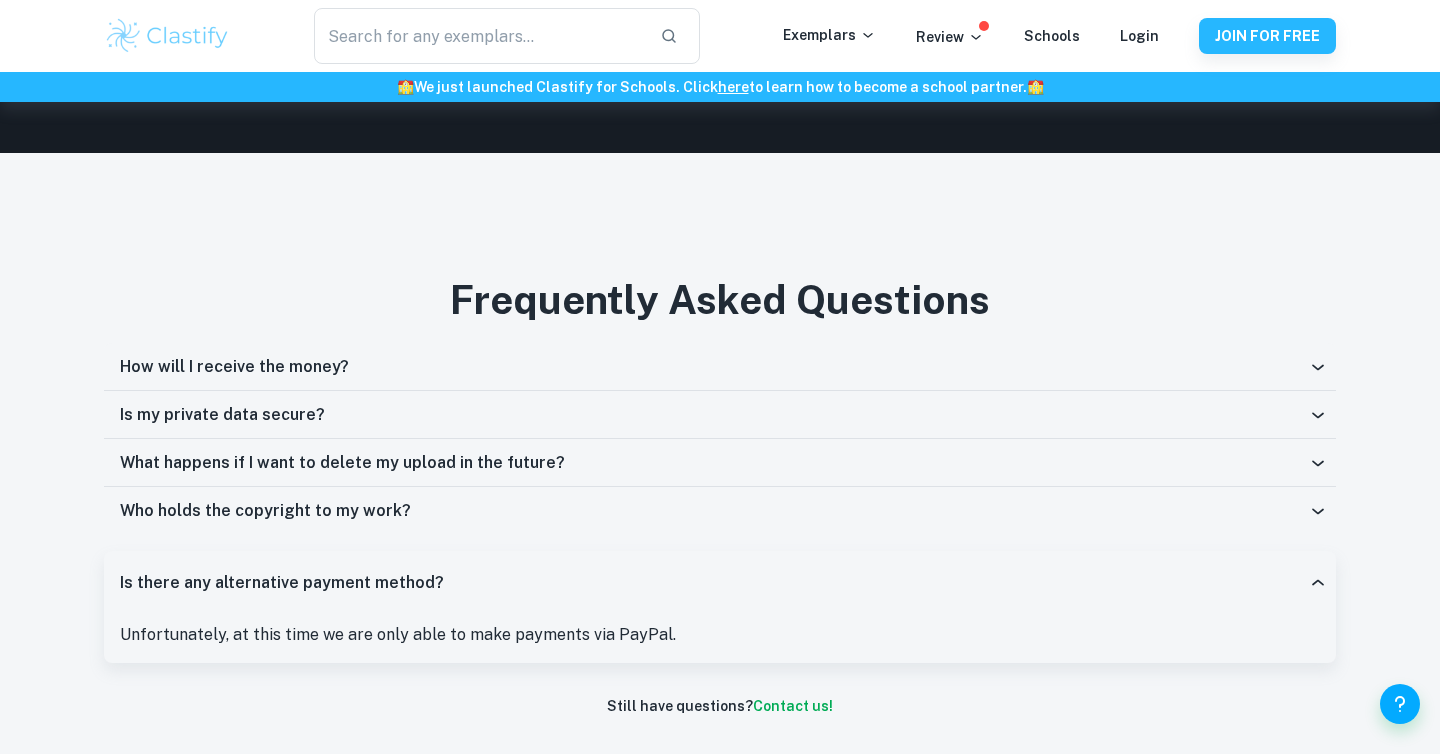 click on "Is there any alternative payment method?" at bounding box center (720, 583) 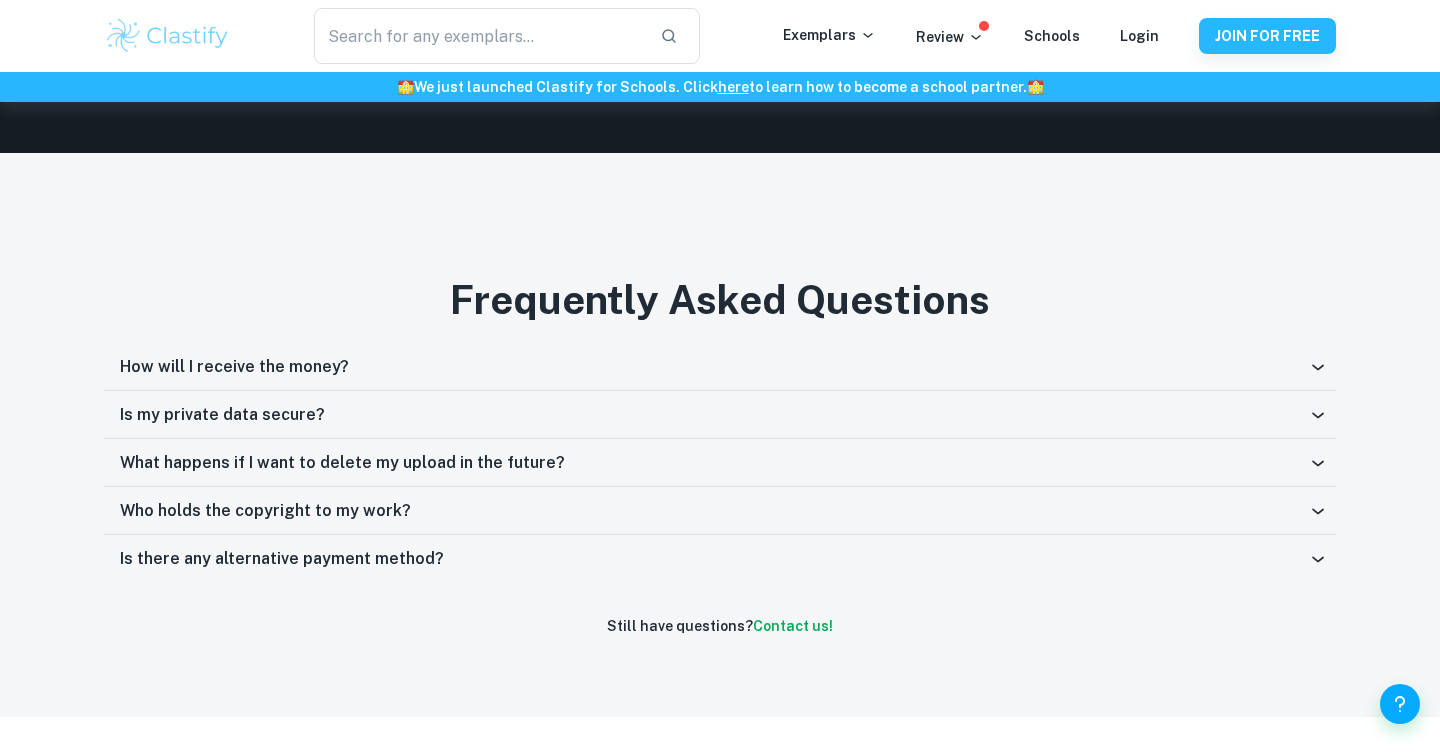 scroll, scrollTop: 1261, scrollLeft: 0, axis: vertical 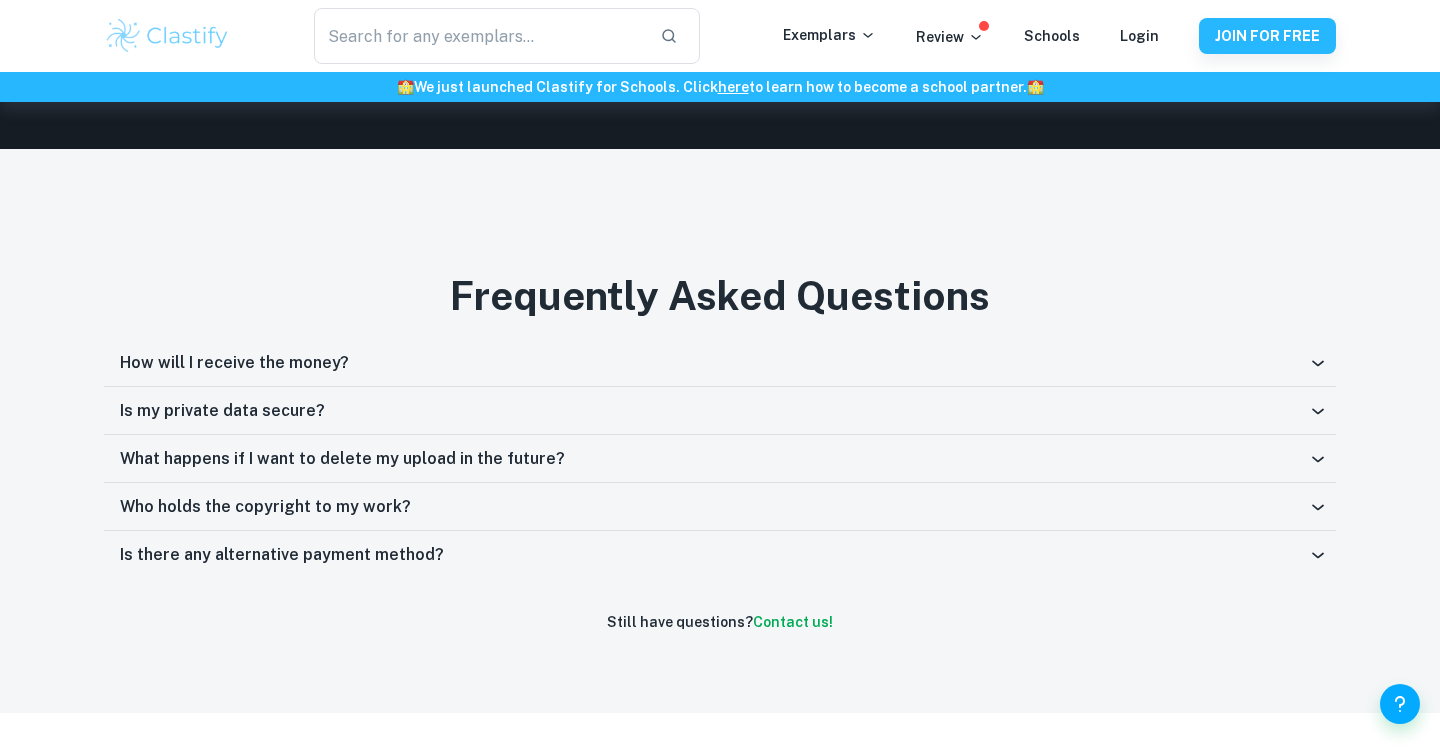 click on "Is my private data secure?" at bounding box center (222, 411) 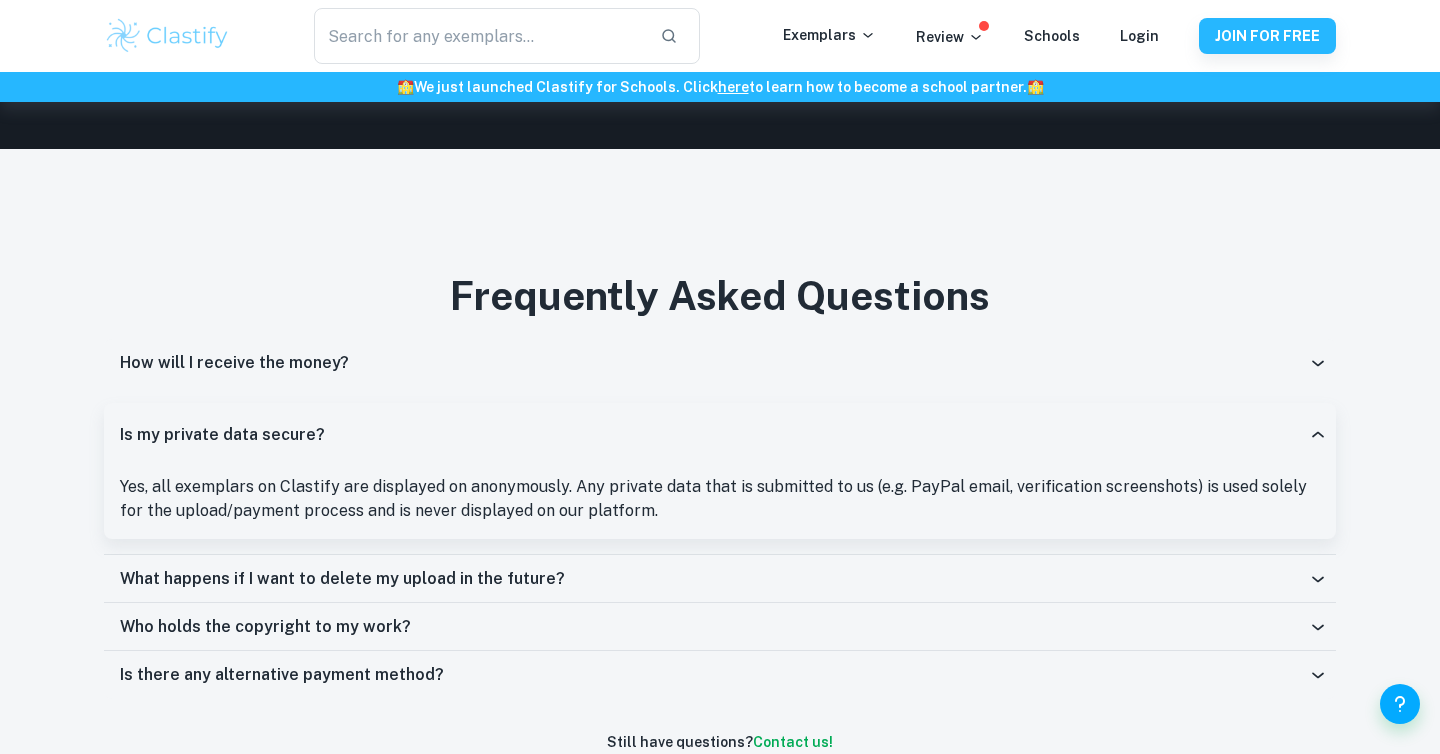 click on "Is my private data secure?" at bounding box center (222, 435) 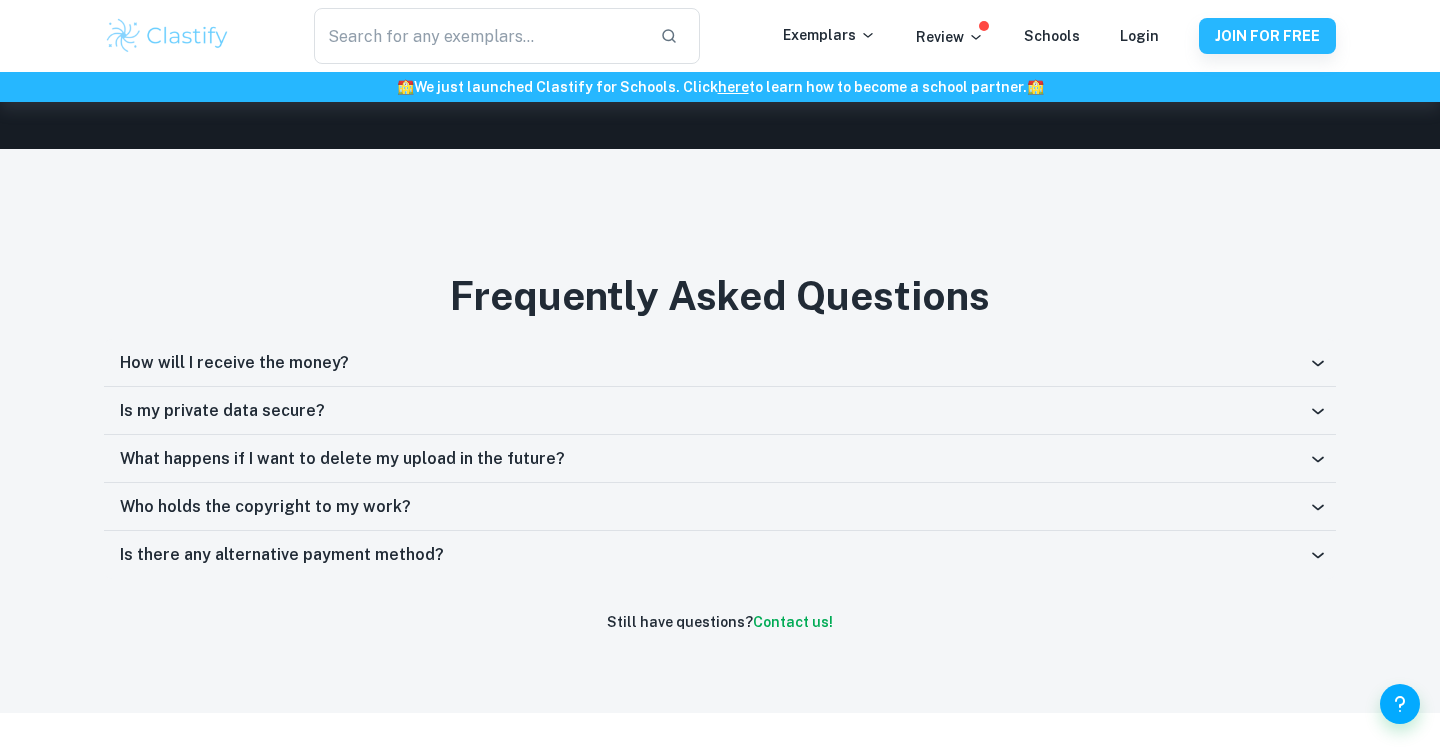 click on "How will I receive the money?" at bounding box center (234, 363) 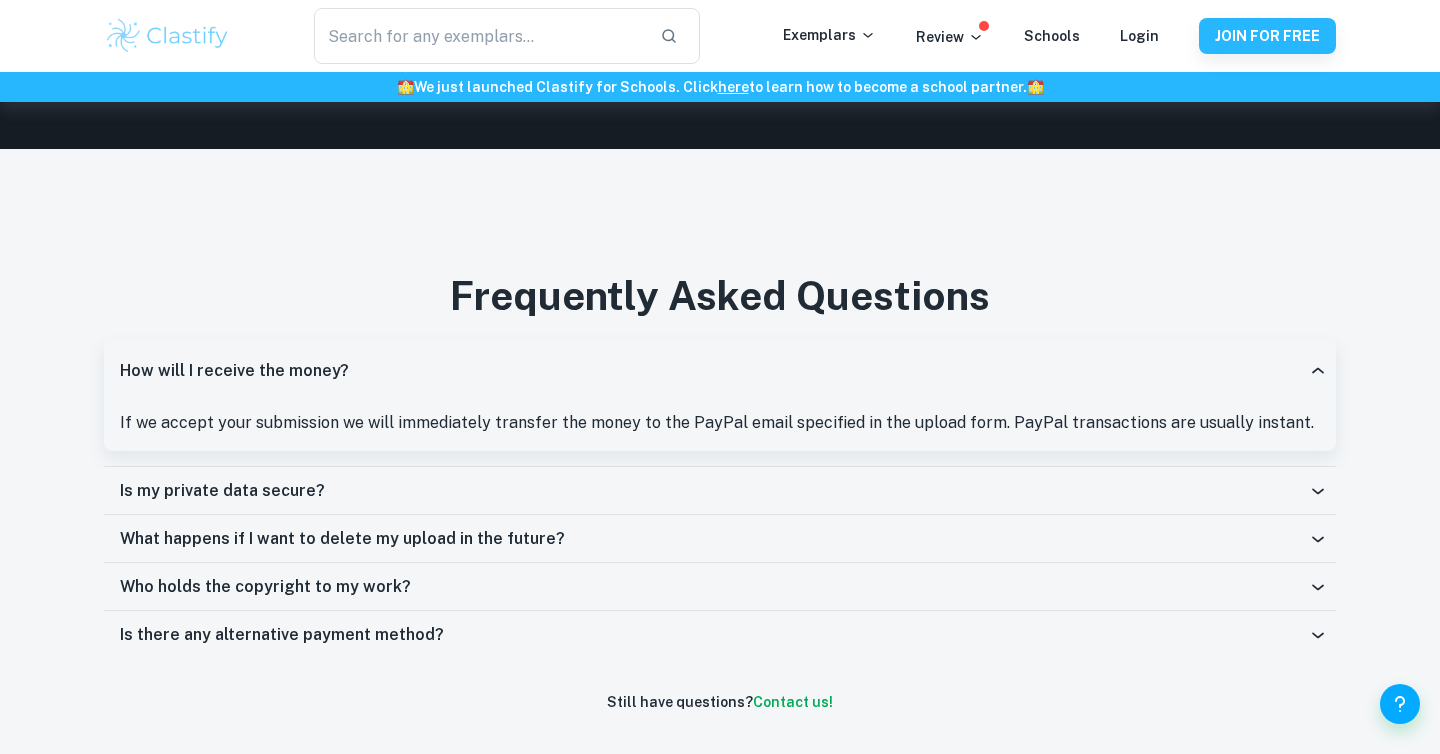 click on "How will I receive the money?" at bounding box center [234, 371] 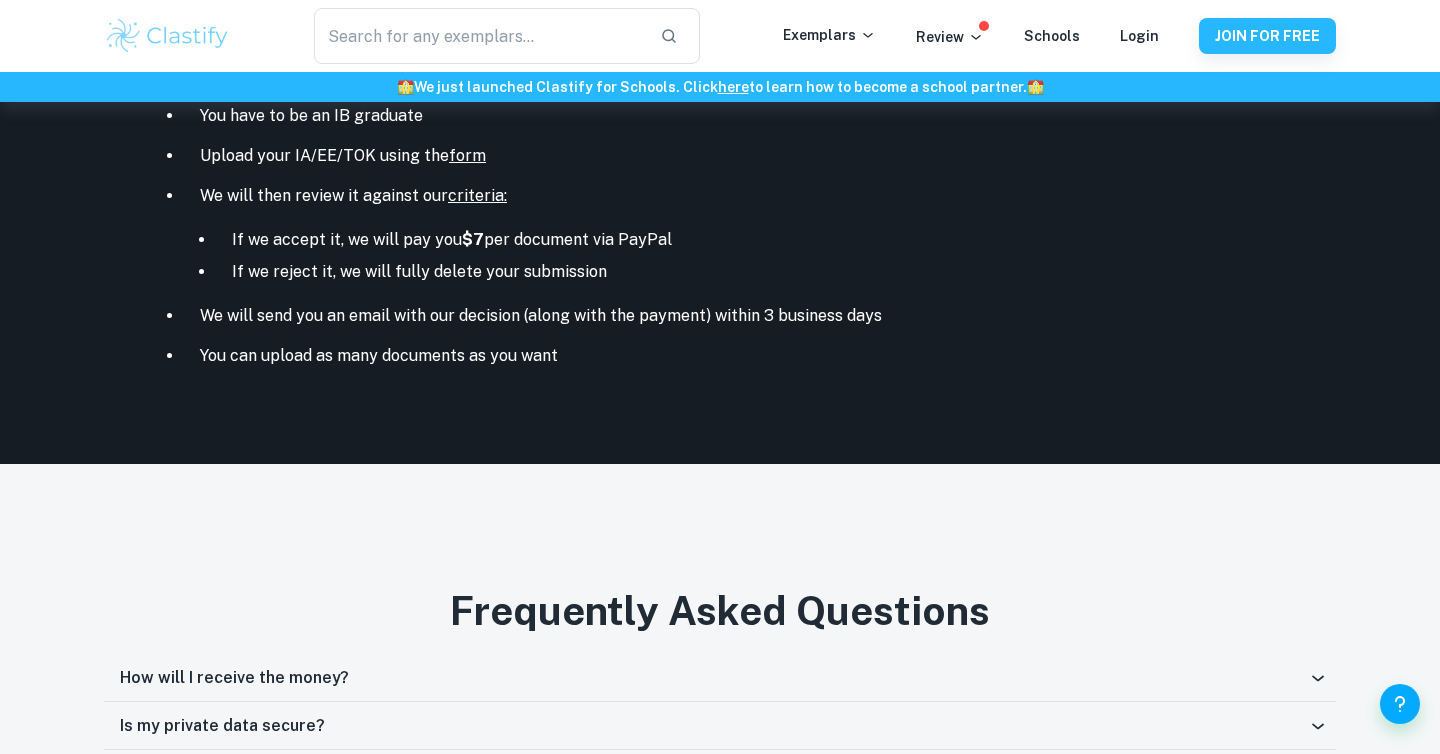 scroll, scrollTop: 570, scrollLeft: 0, axis: vertical 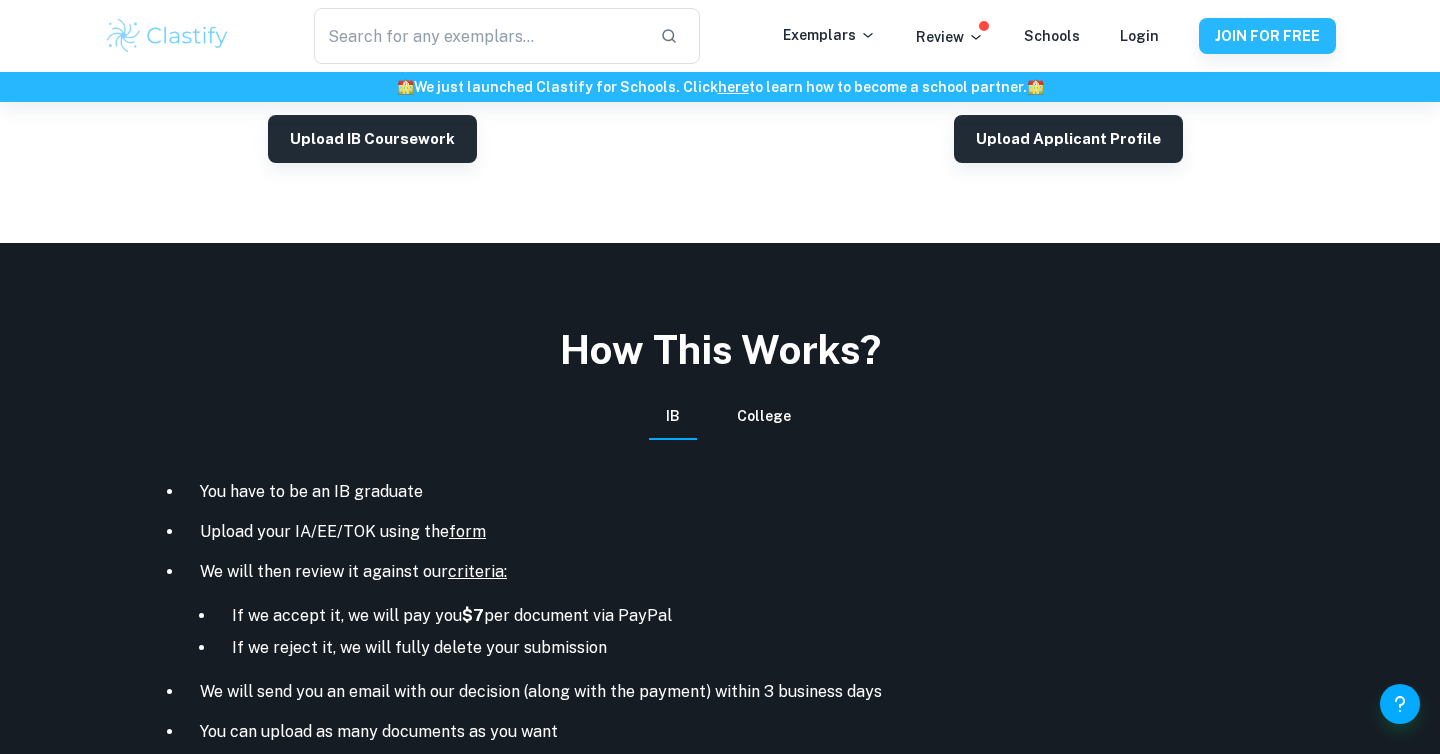 click on "How This Works?" at bounding box center [720, 349] 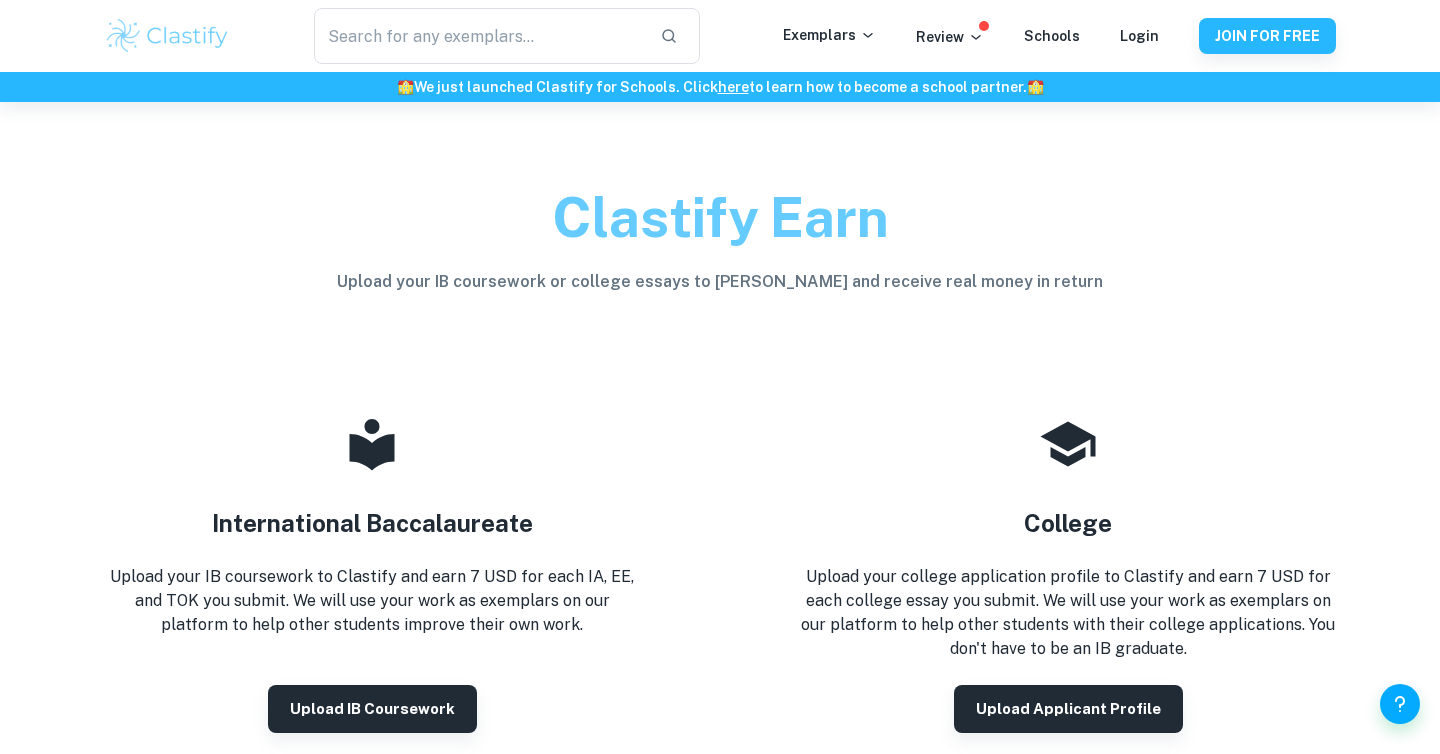 click on "International Baccalaureate Upload your IB coursework to Clastify and earn 7 USD for each IA, EE, and TOK you submit. We will use your work as exemplars on our platform to help other students improve their own work. Upload IB coursework" at bounding box center (292, 533) 